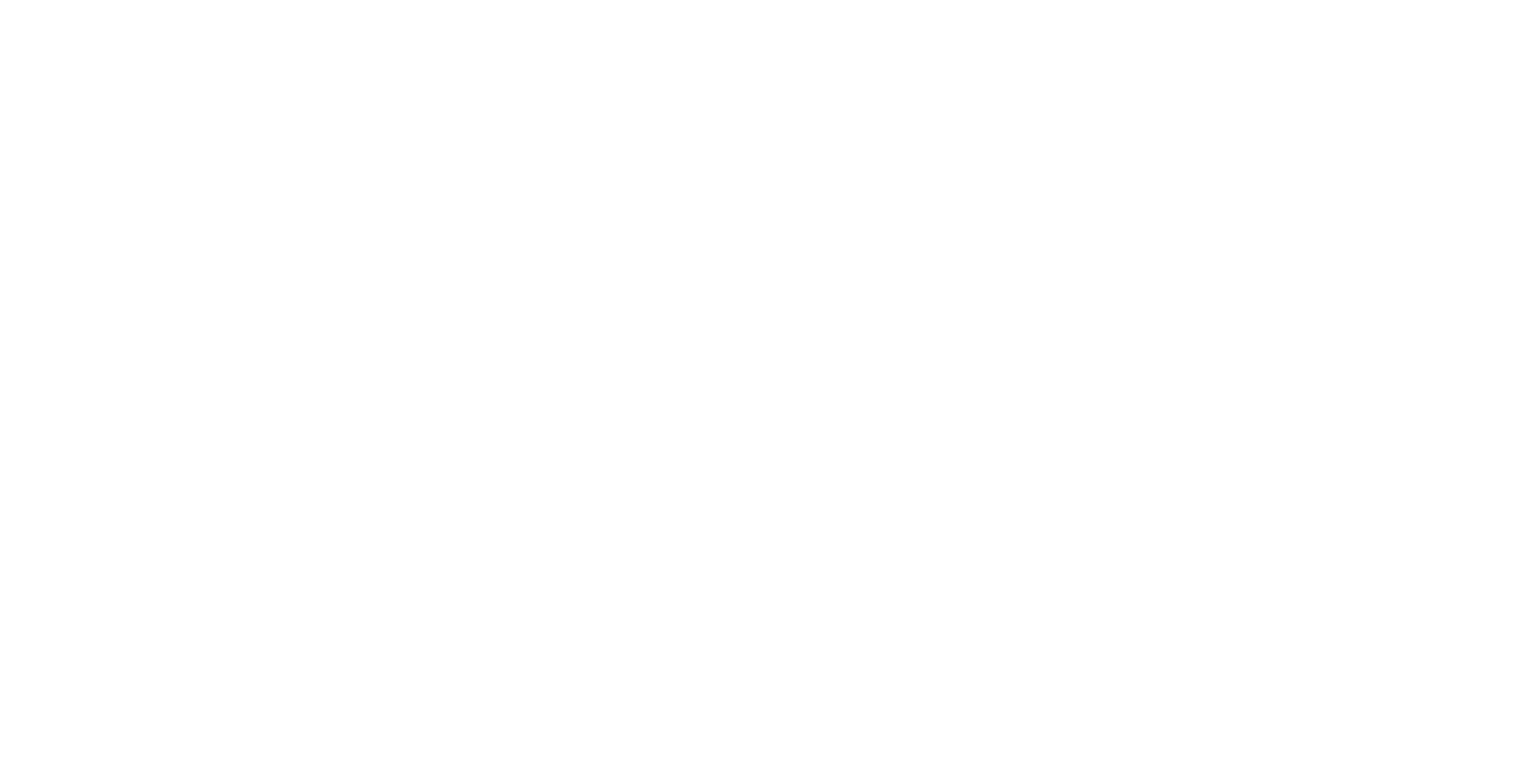 scroll, scrollTop: 0, scrollLeft: 0, axis: both 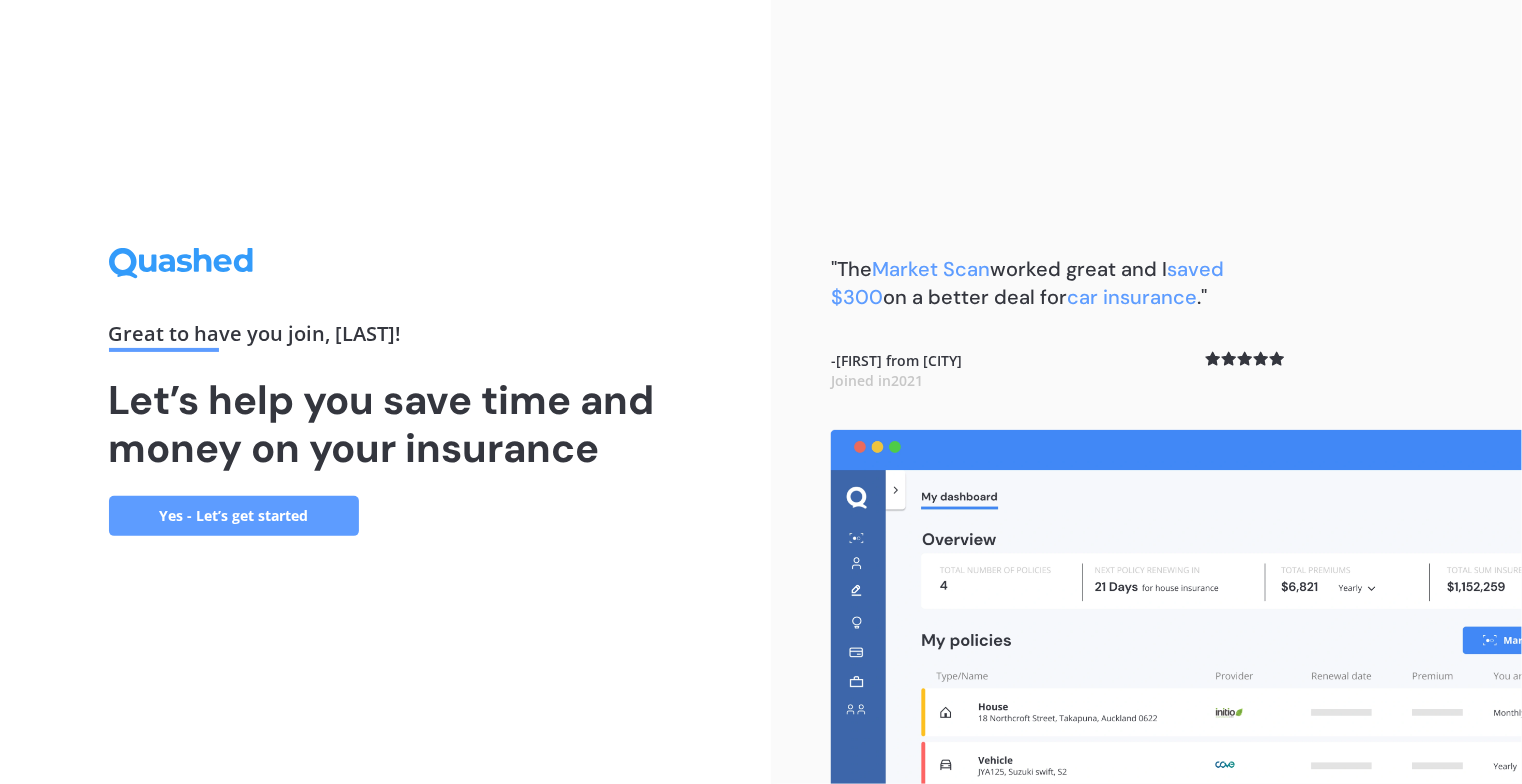 click on "Yes - Let’s get started" at bounding box center [234, 516] 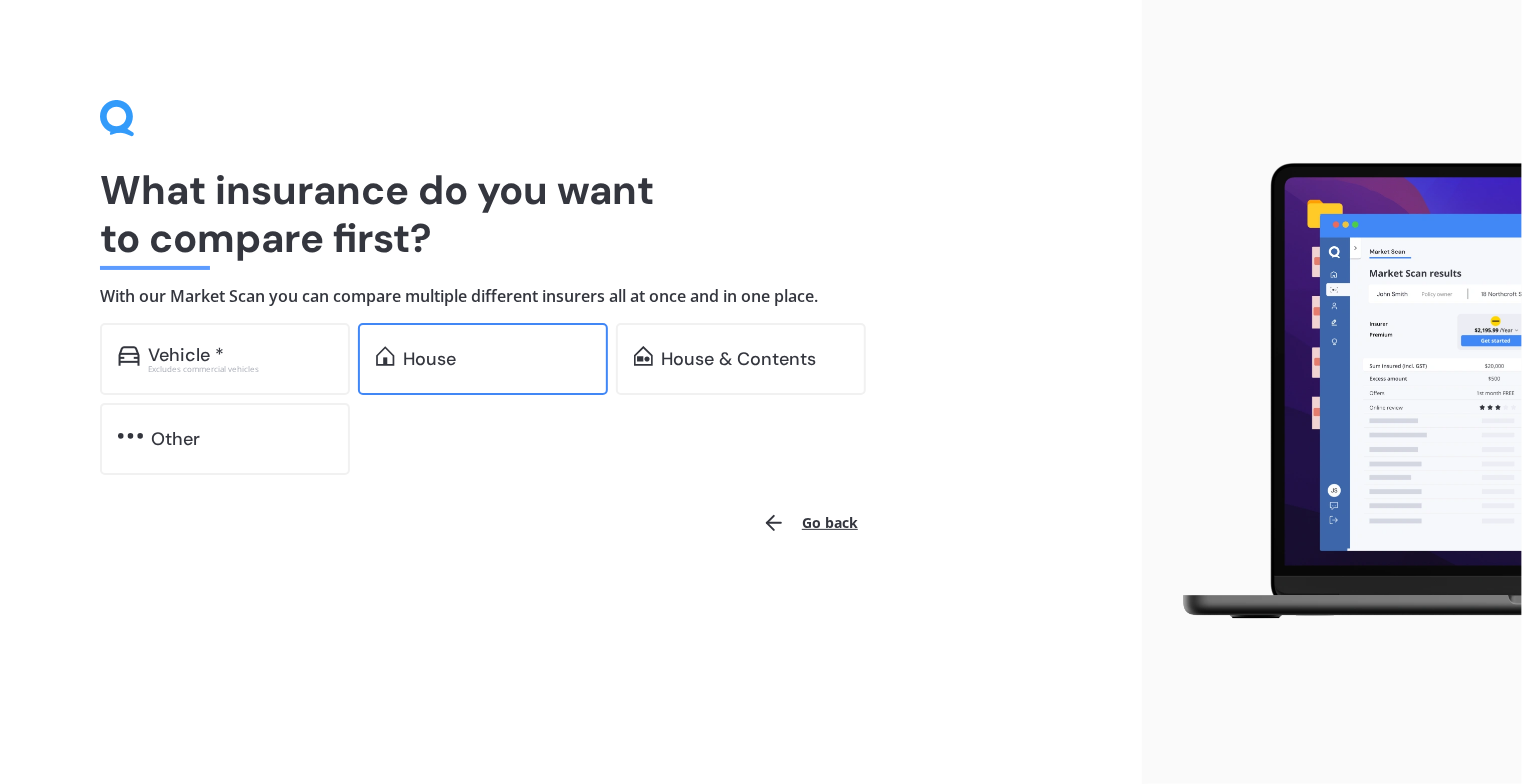 click on "House" at bounding box center [496, 359] 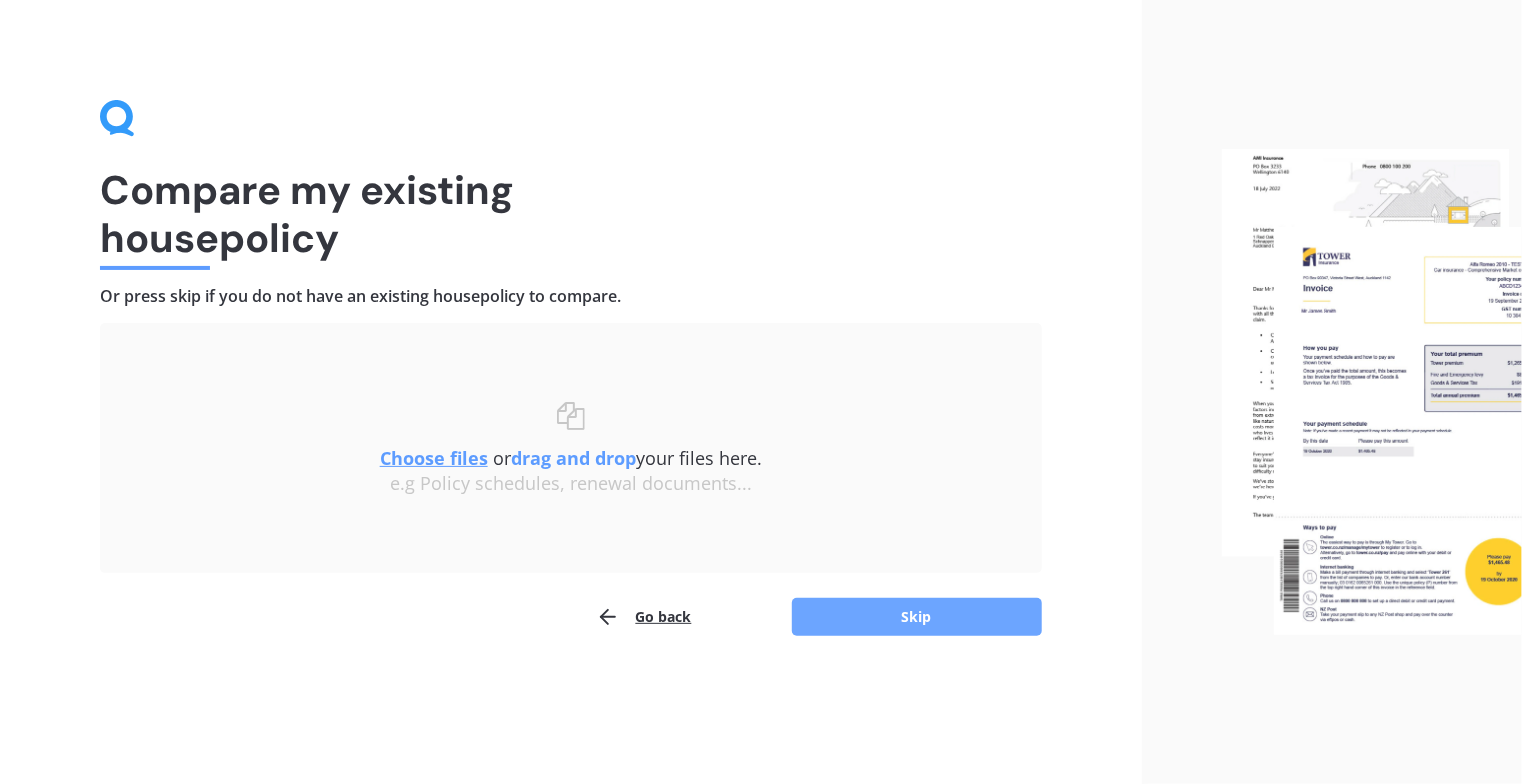 click on "Skip" at bounding box center (917, 617) 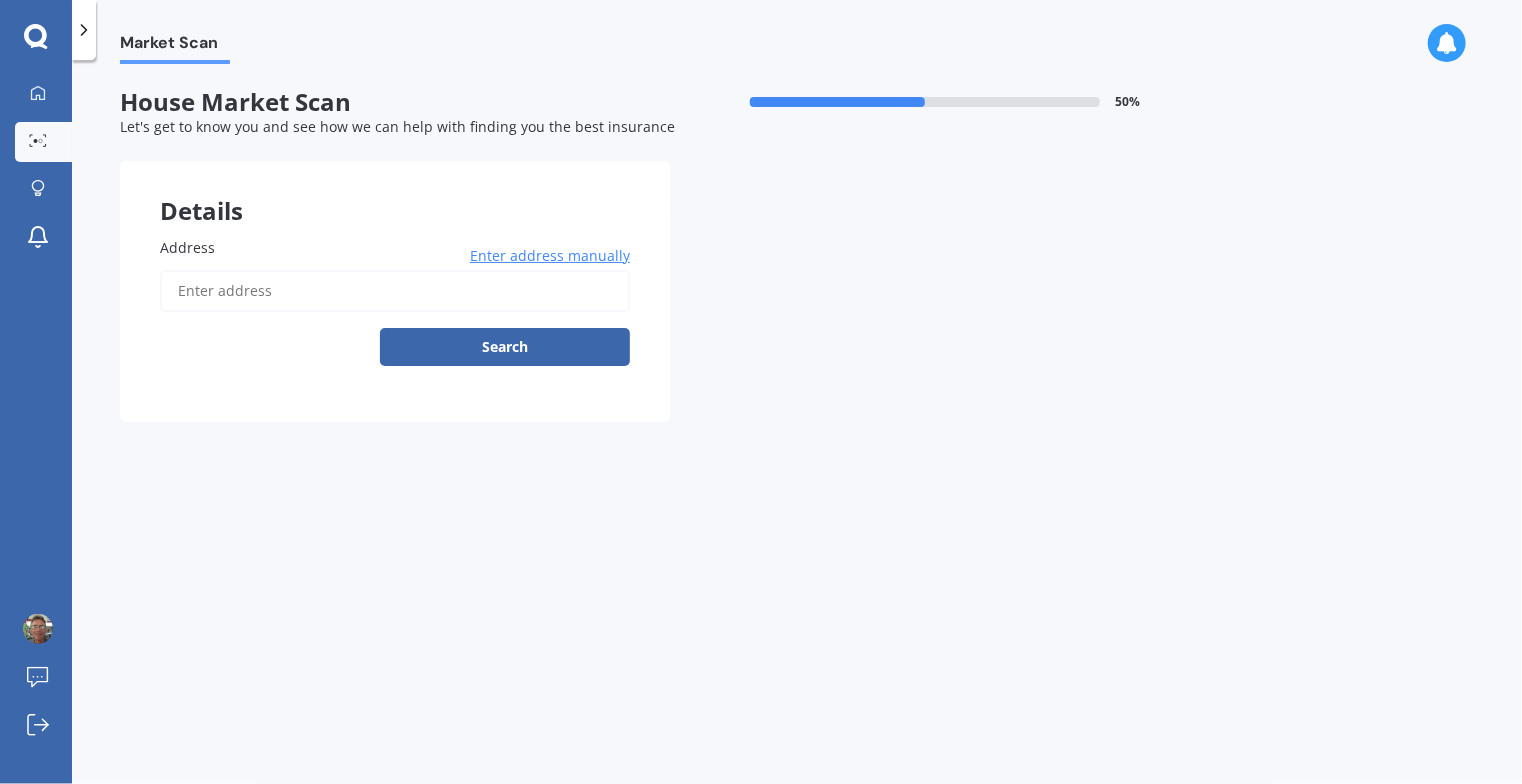 click on "Address" at bounding box center (391, 247) 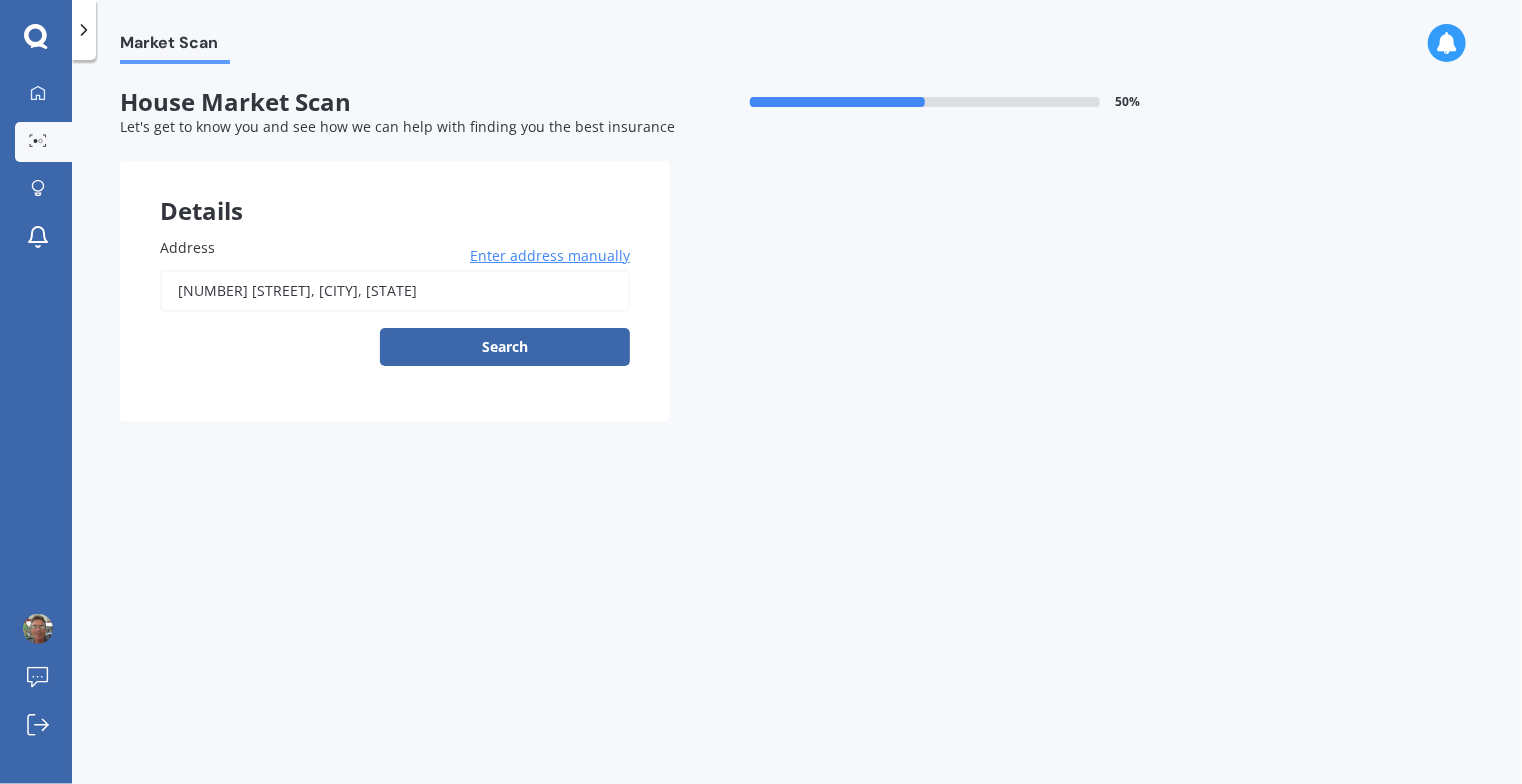 type on "[NUMBER] [STREET], [CITY] [POSTAL_CODE]" 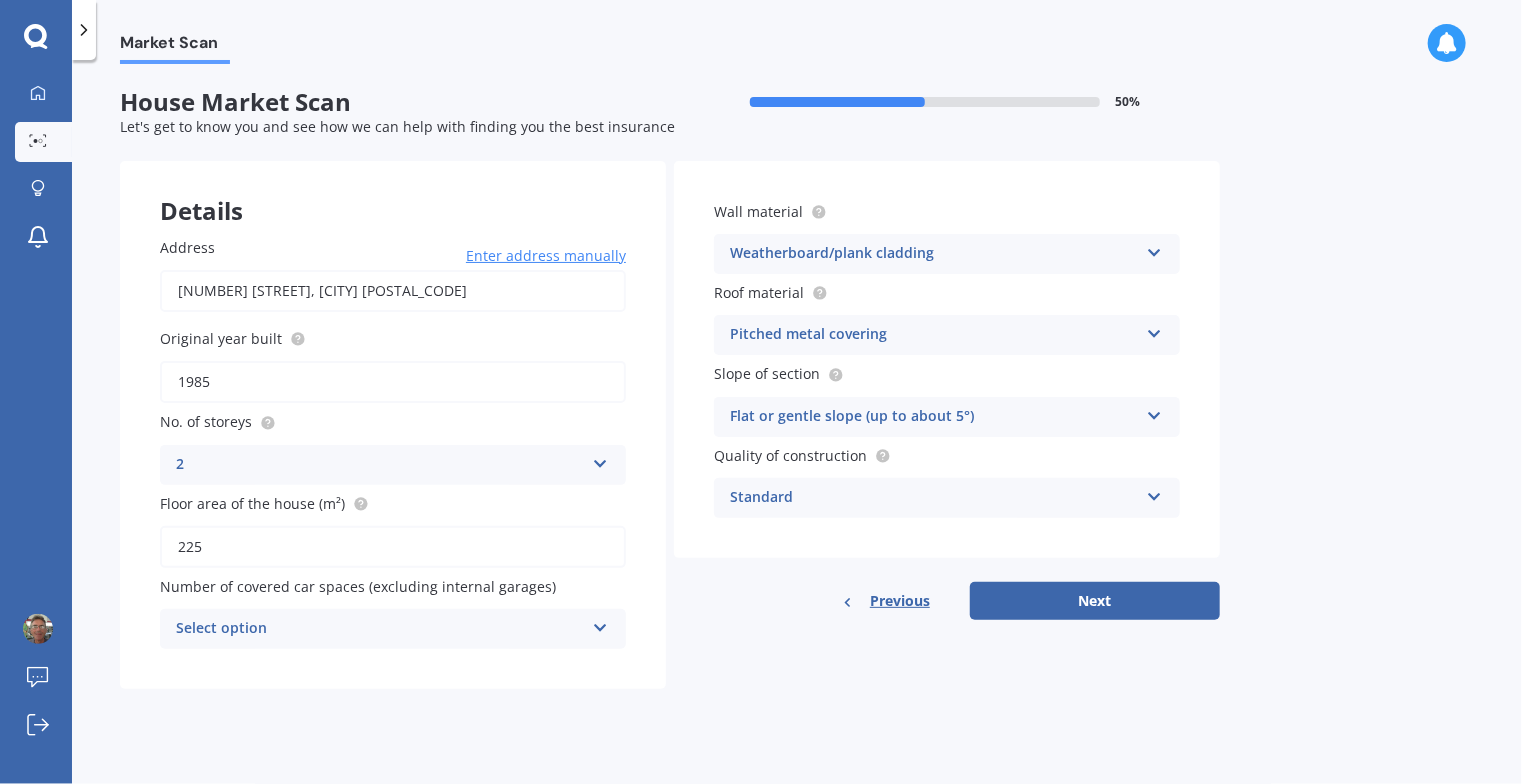 click at bounding box center (600, 624) 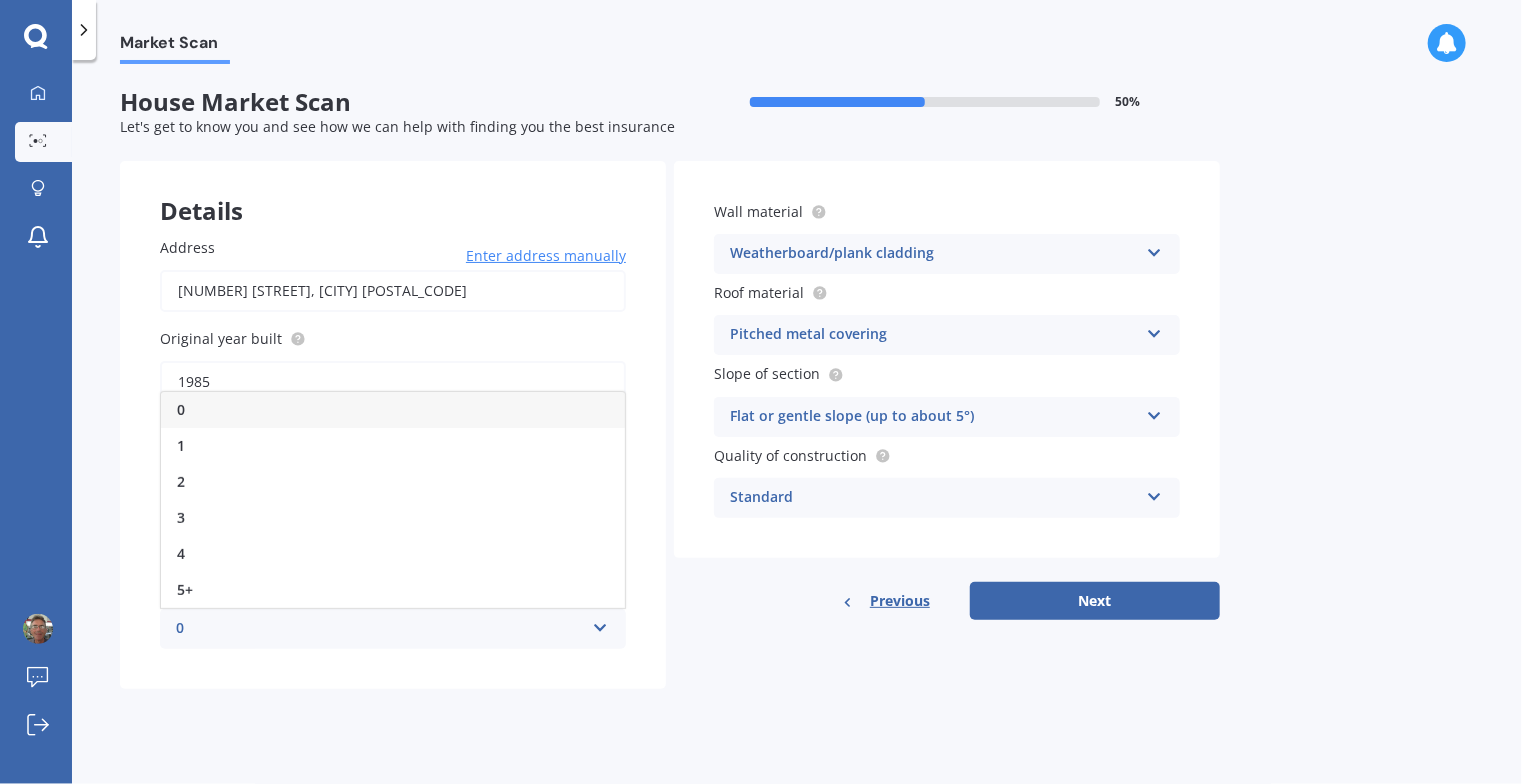 click on "1" at bounding box center [393, 446] 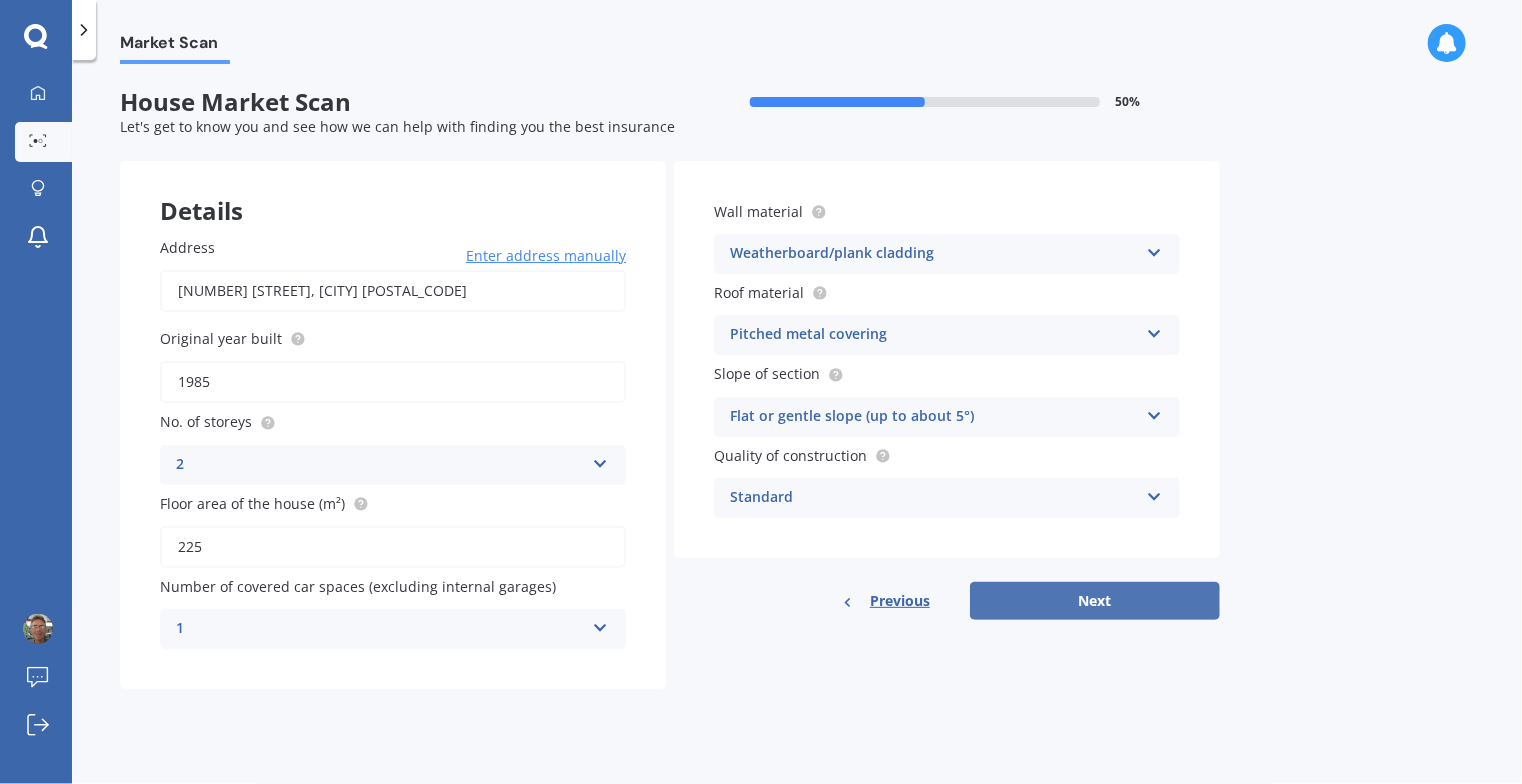 click on "Next" at bounding box center [1095, 601] 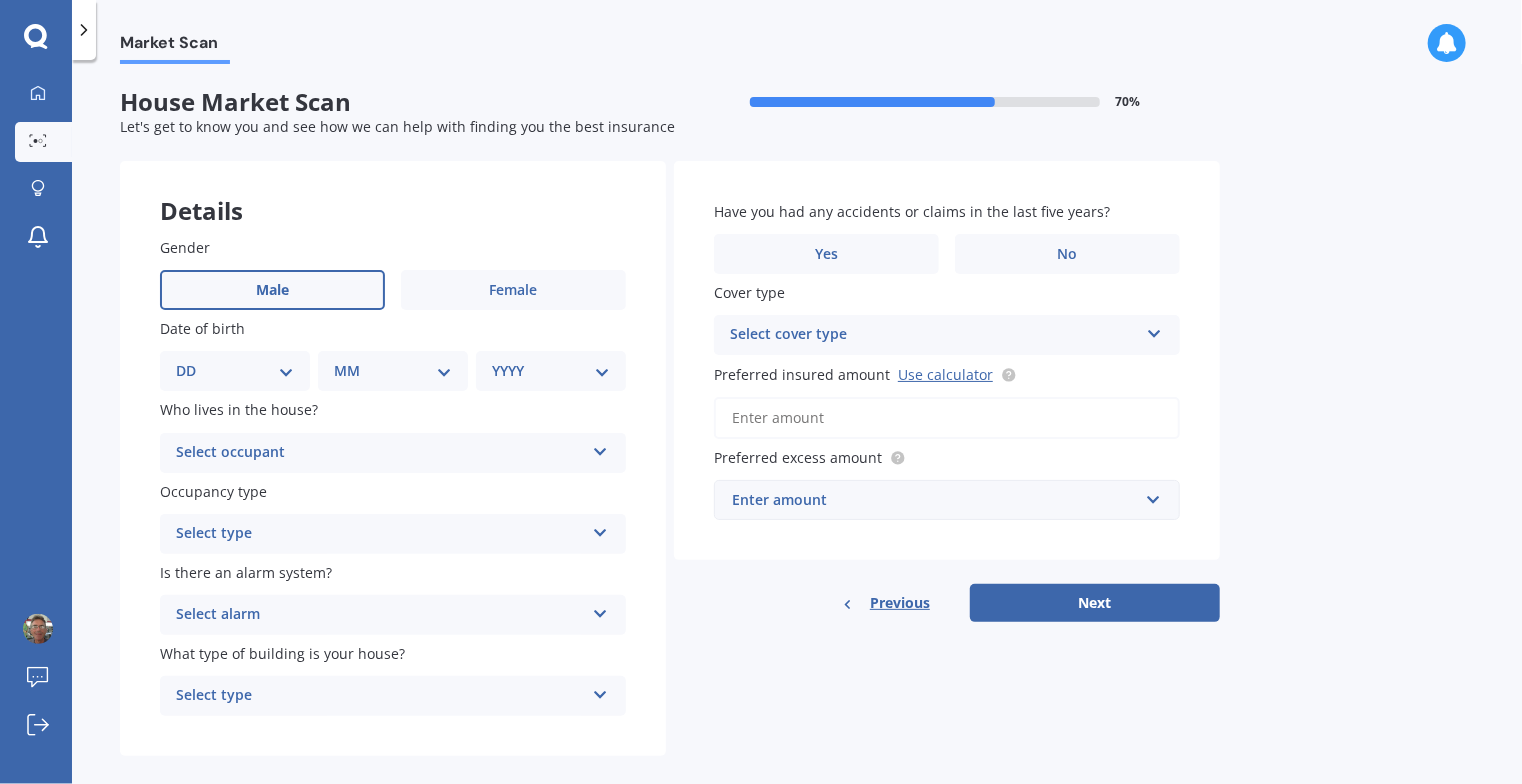 click on "Male" at bounding box center (272, 290) 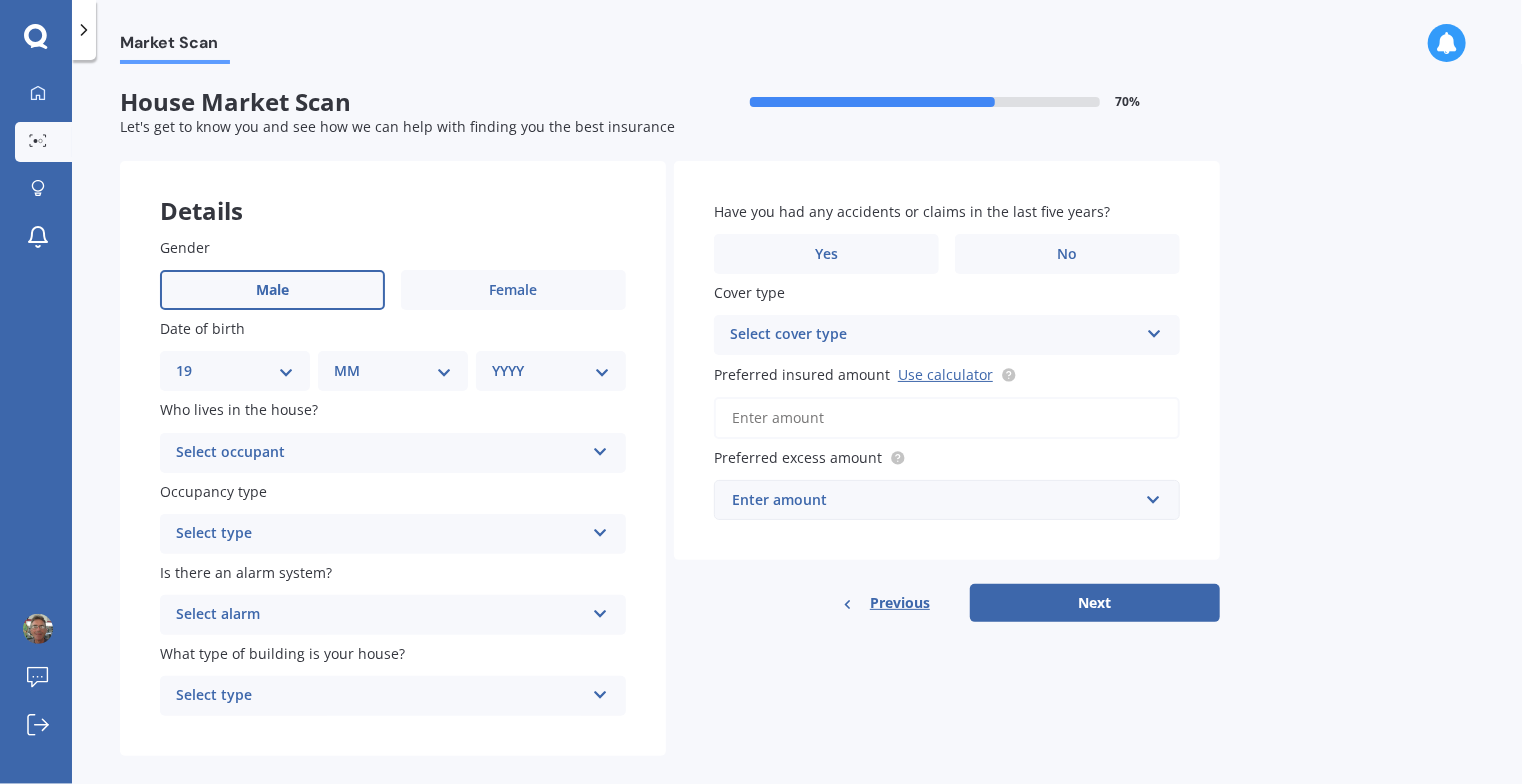 click on "DD 01 02 03 04 05 06 07 08 09 10 11 12 13 14 15 16 17 18 19 20 21 22 23 24 25 26 27 28 29 30 31" at bounding box center [235, 371] 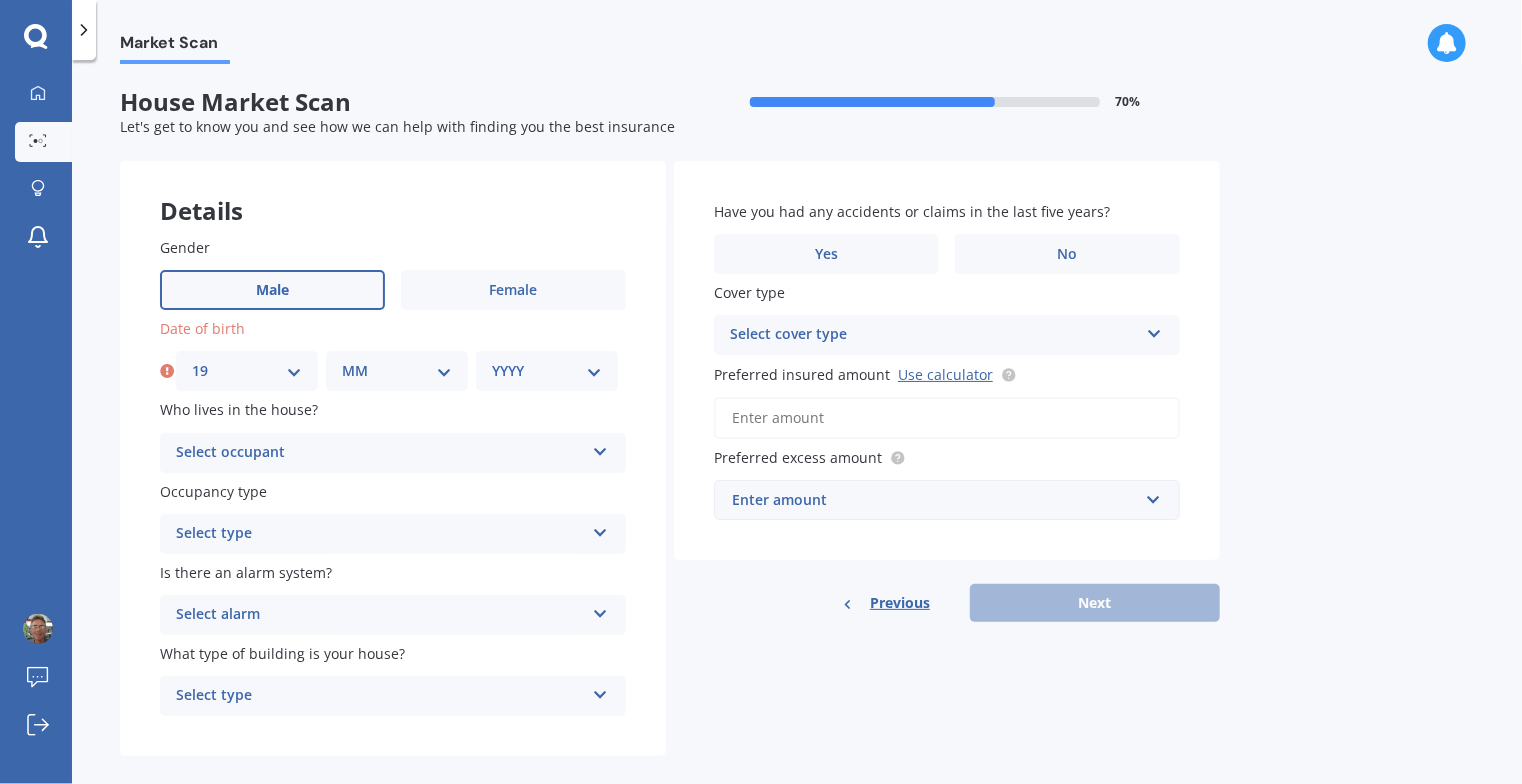 click on "MM 01 02 03 04 05 06 07 08 09 10 11 12" at bounding box center (397, 371) 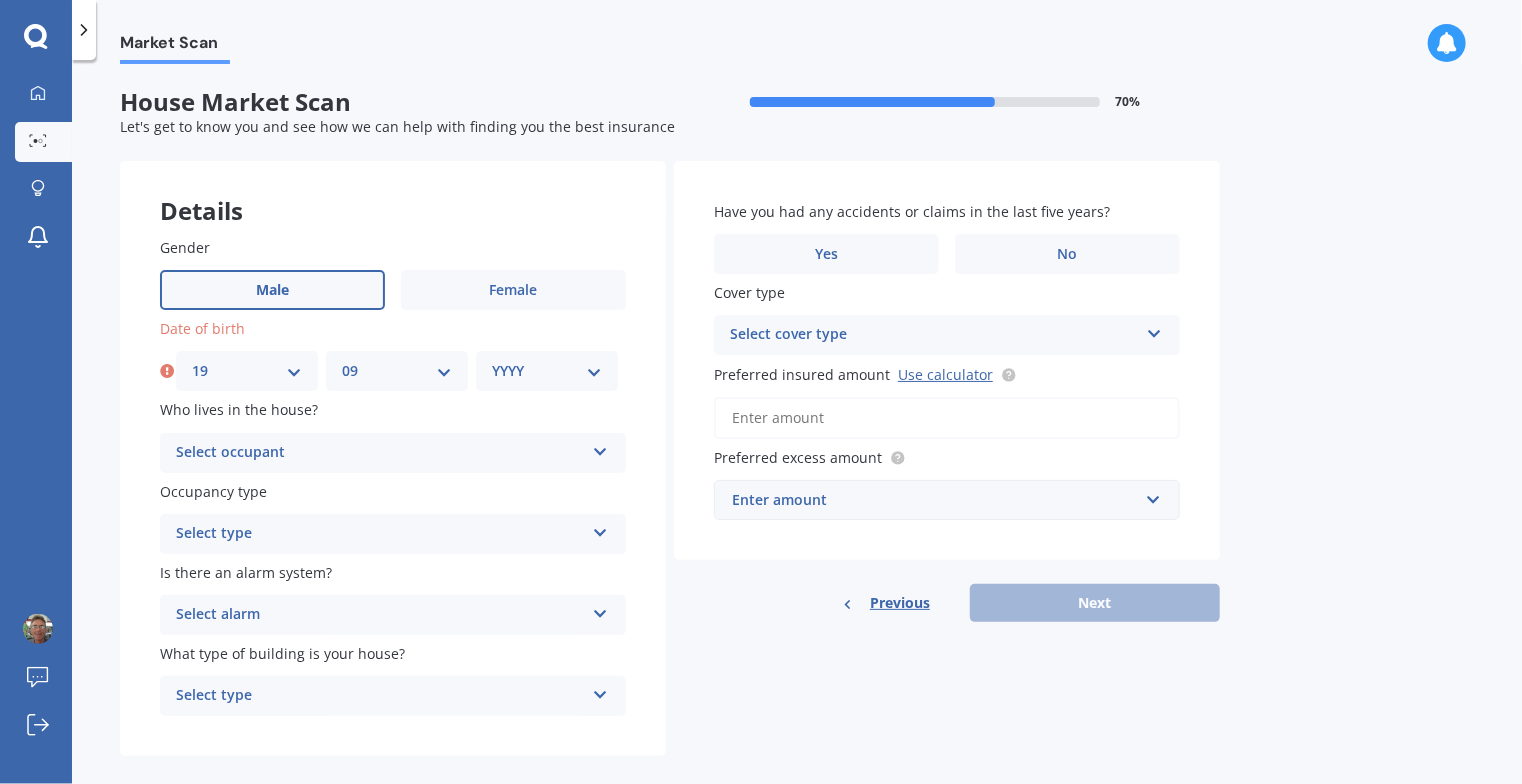 click on "MM 01 02 03 04 05 06 07 08 09 10 11 12" at bounding box center [397, 371] 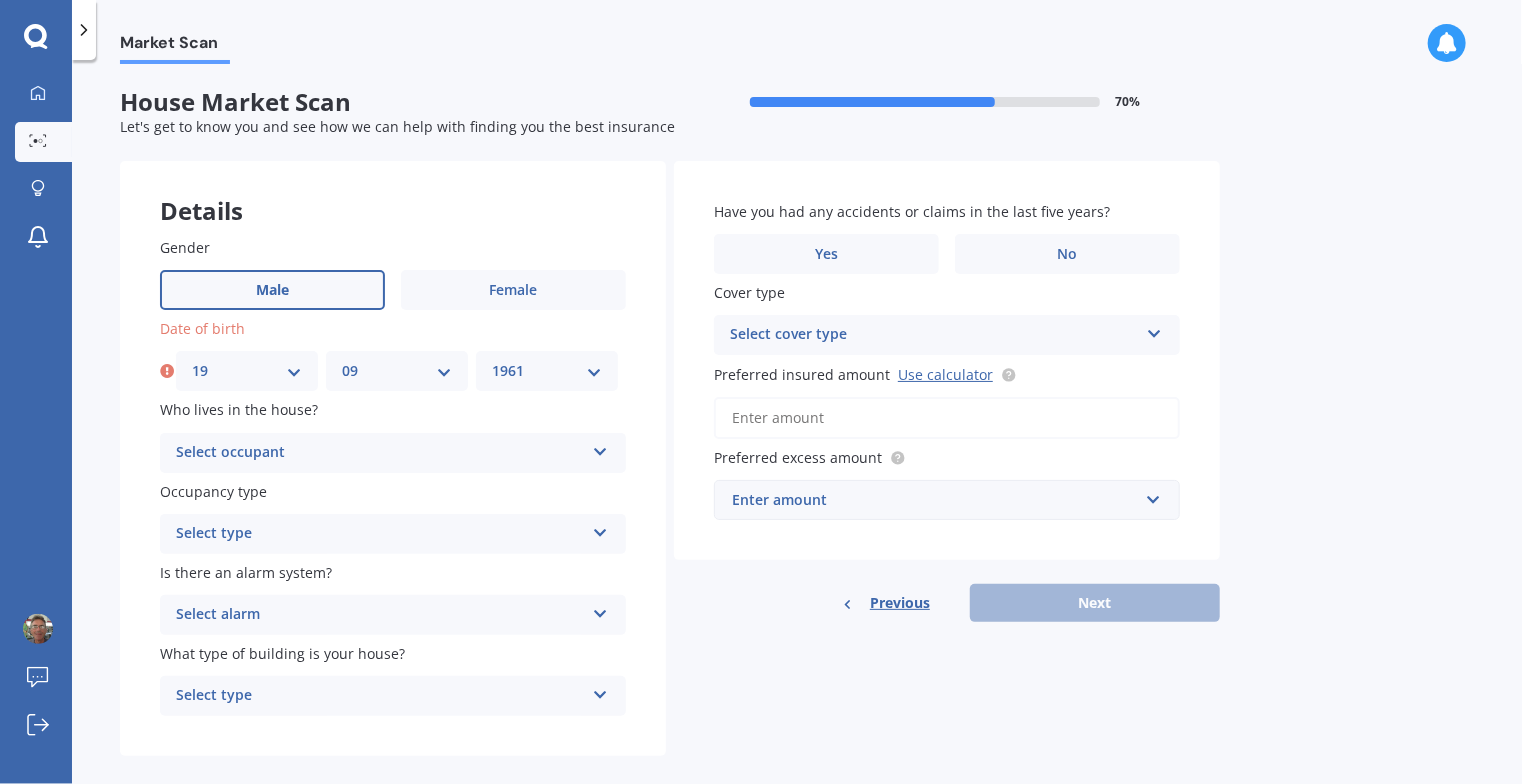 click on "YYYY 2009 2008 2007 2006 2005 2004 2003 2002 2001 2000 1999 1998 1997 1996 1995 1994 1993 1992 1991 1990 1989 1988 1987 1986 1985 1984 1983 1982 1981 1980 1979 1978 1977 1976 1975 1974 1973 1972 1971 1970 1969 1968 1967 1966 1965 1964 1963 1962 1961 1960 1959 1958 1957 1956 1955 1954 1953 1952 1951 1950 1949 1948 1947 1946 1945 1944 1943 1942 1941 1940 1939 1938 1937 1936 1935 1934 1933 1932 1931 1930 1929 1928 1927 1926 1925 1924 1923 1922 1921 1920 1919 1918 1917 1916 1915 1914 1913 1912 1911 1910" at bounding box center [547, 371] 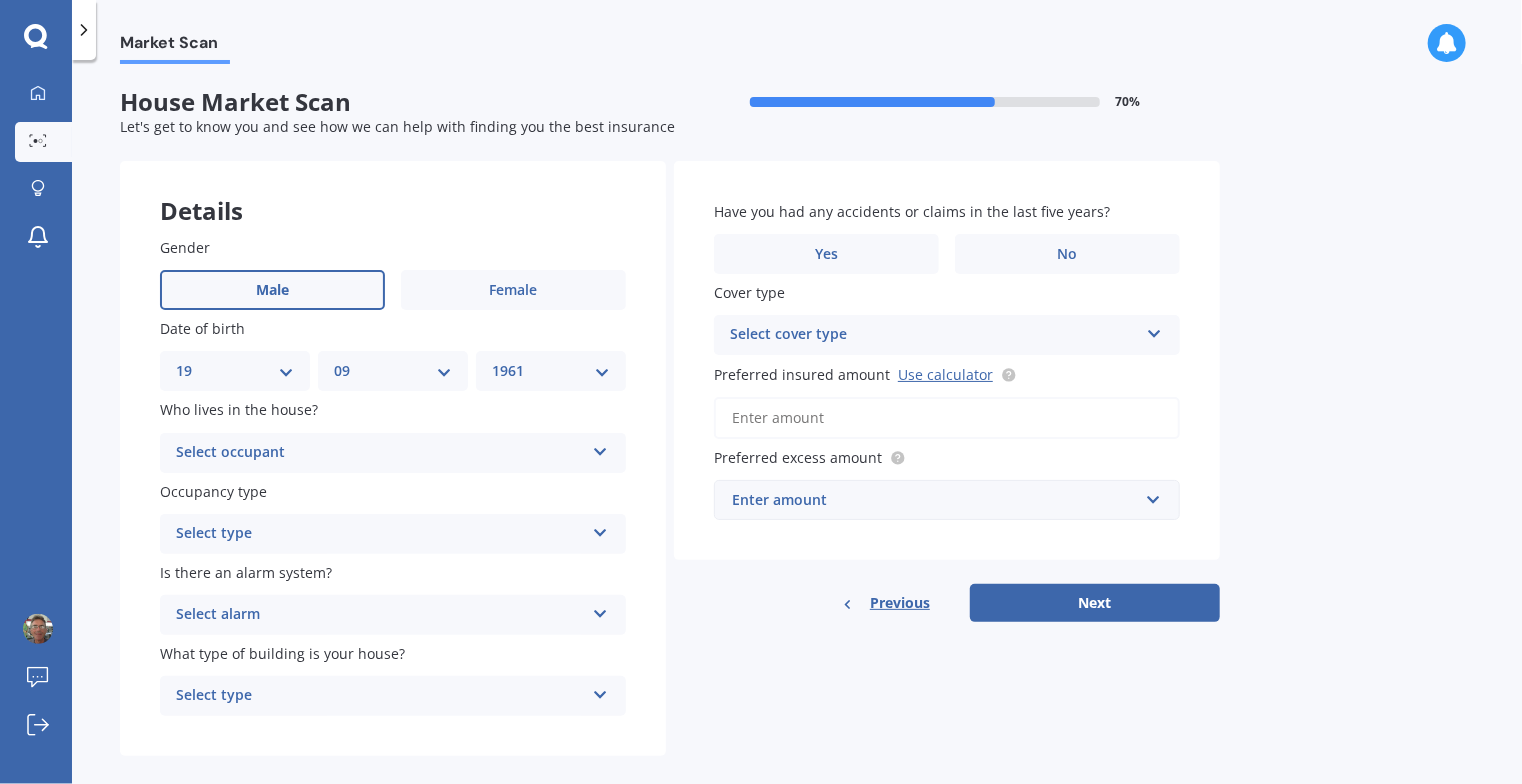click on "Select occupant" at bounding box center (380, 453) 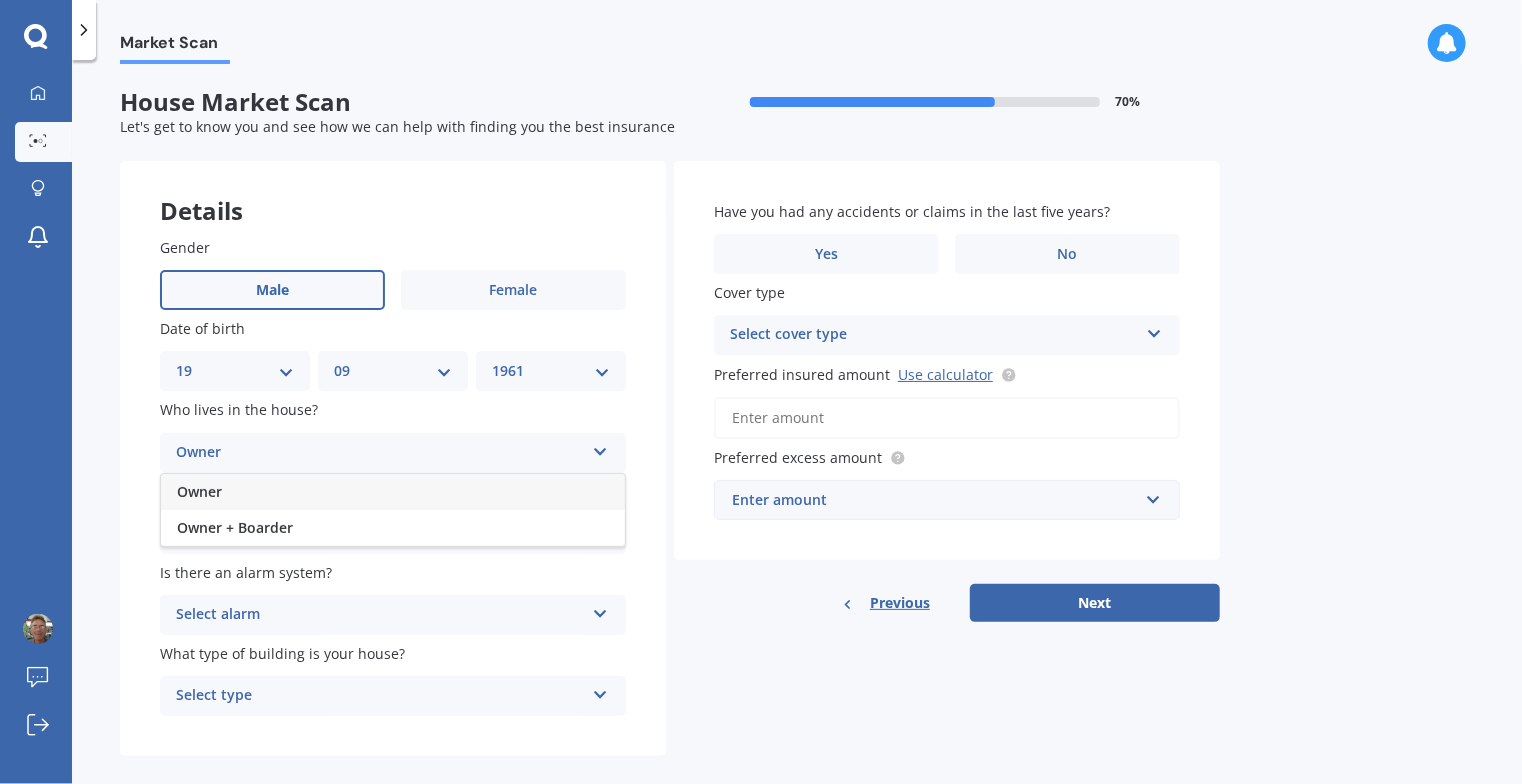 click on "Owner" at bounding box center [393, 492] 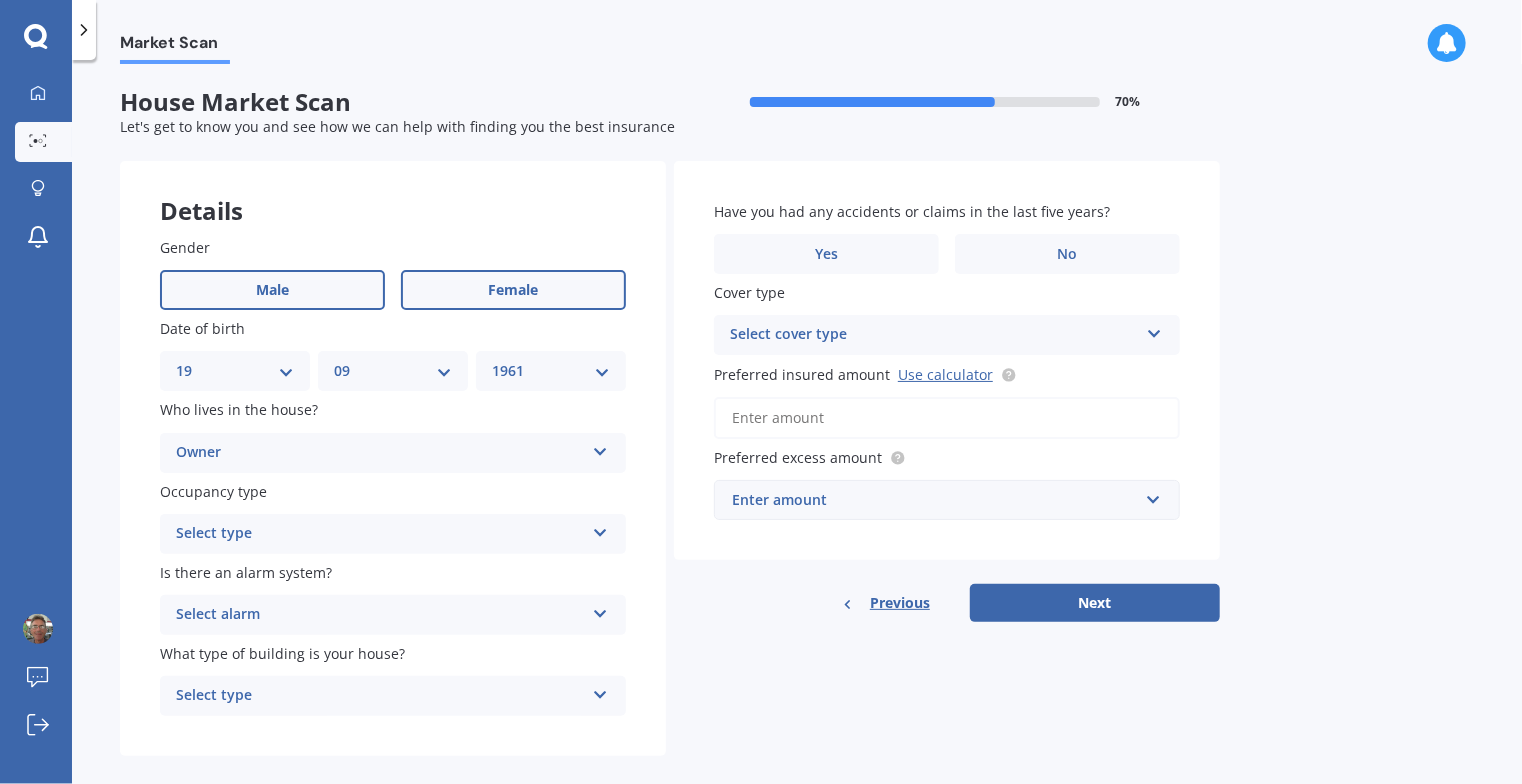 click on "Female" at bounding box center (514, 290) 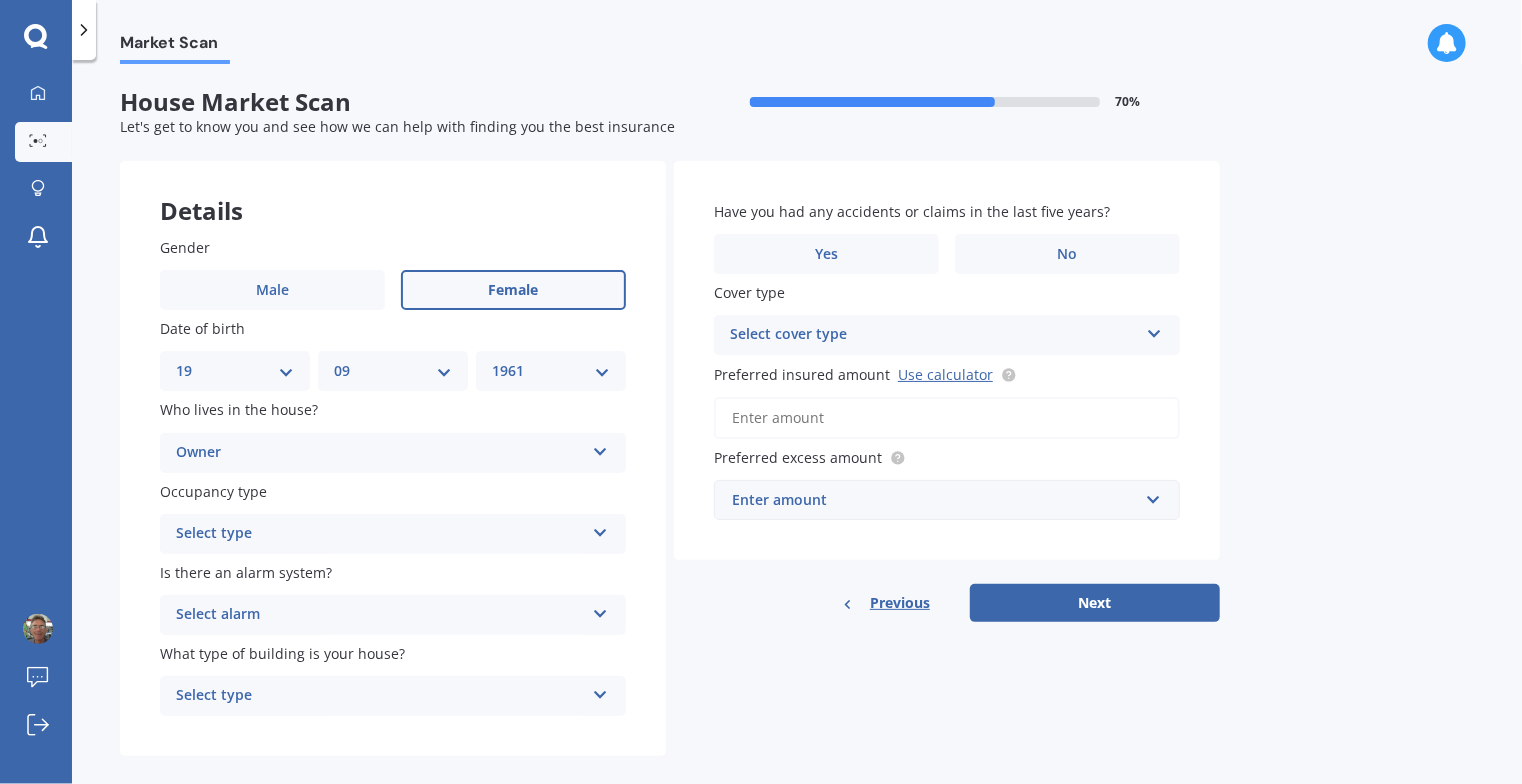 click on "Select type" at bounding box center [380, 534] 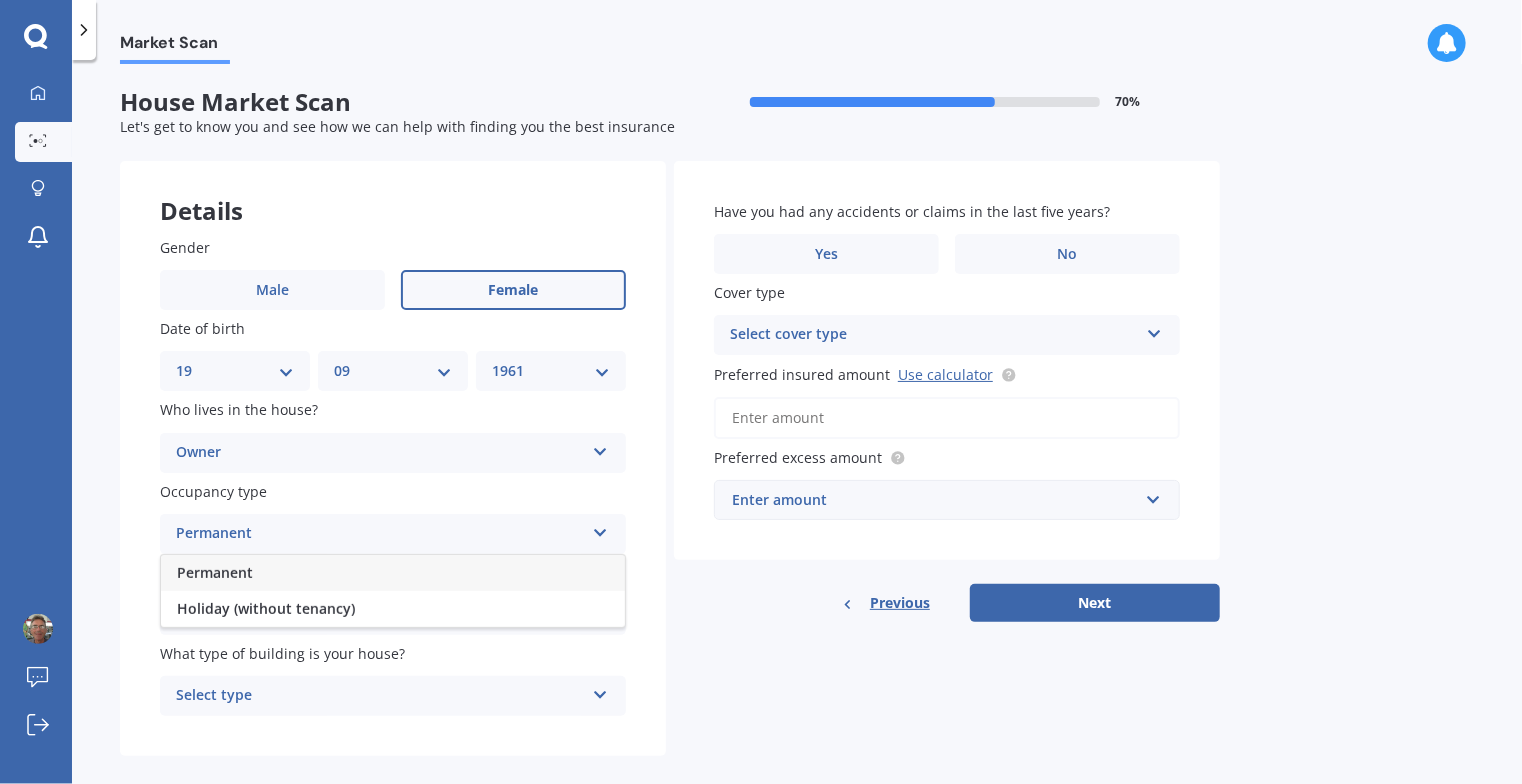 click on "Permanent" at bounding box center [393, 573] 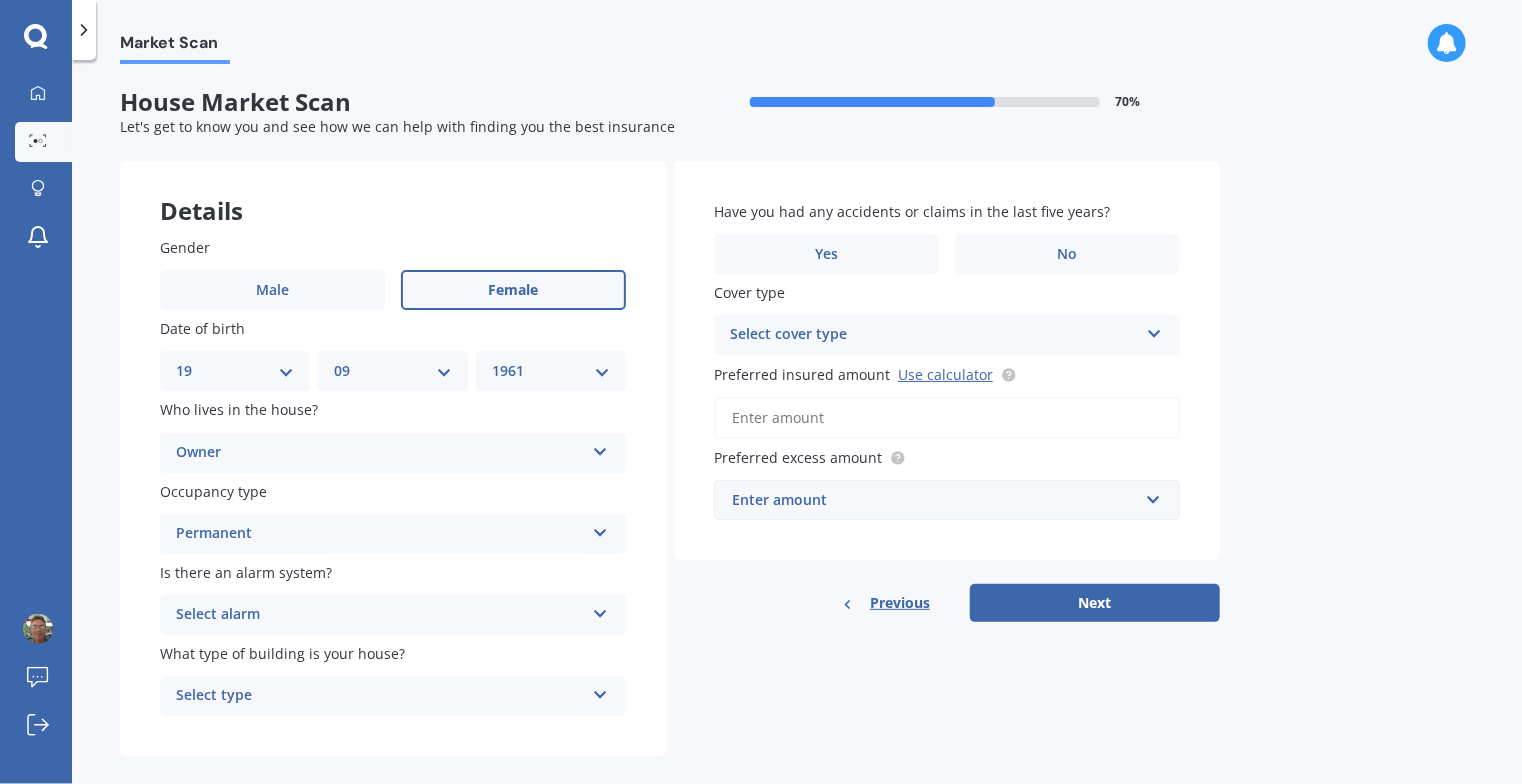 click on "Select alarm" at bounding box center [380, 615] 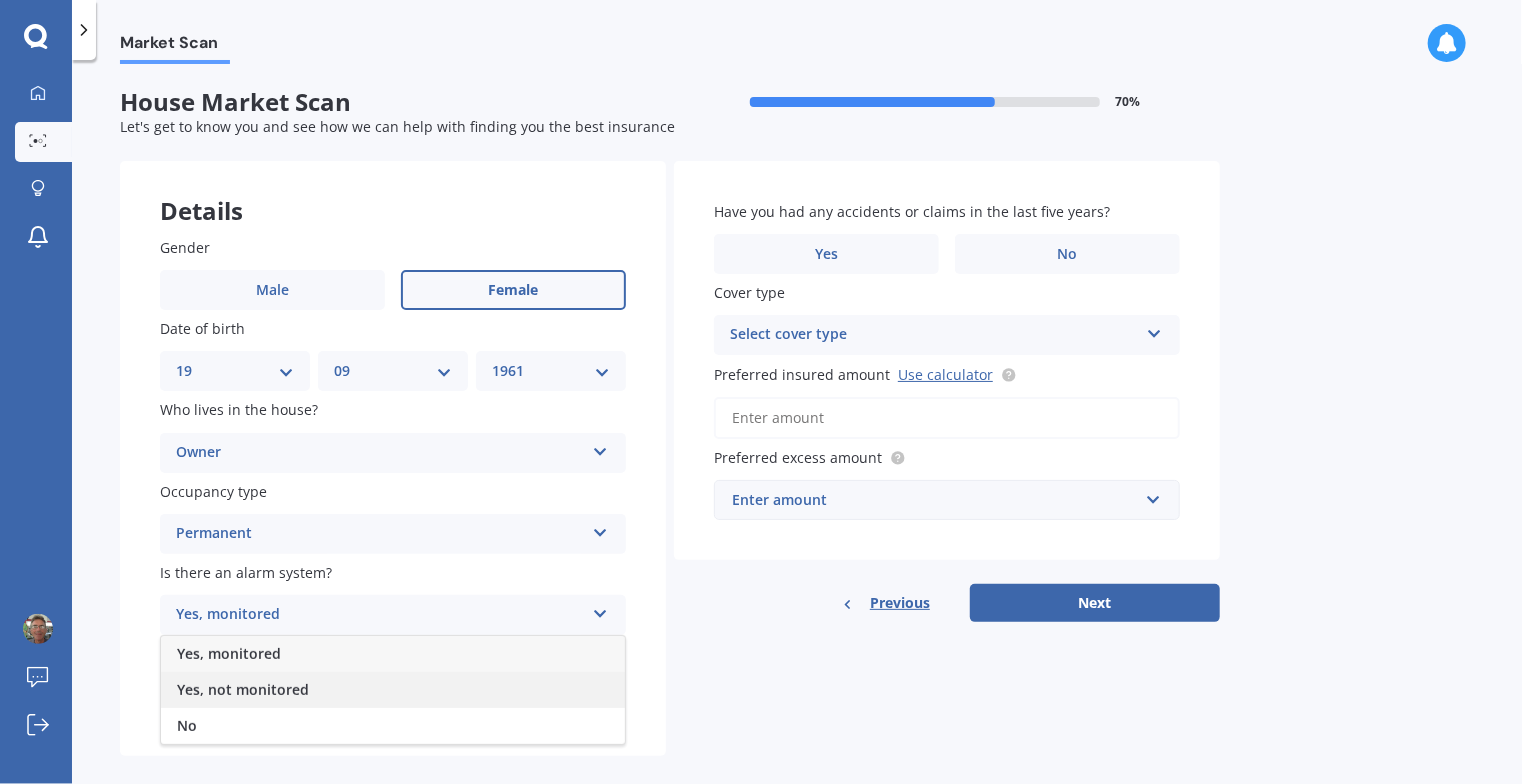 click on "Yes, not monitored" at bounding box center (393, 690) 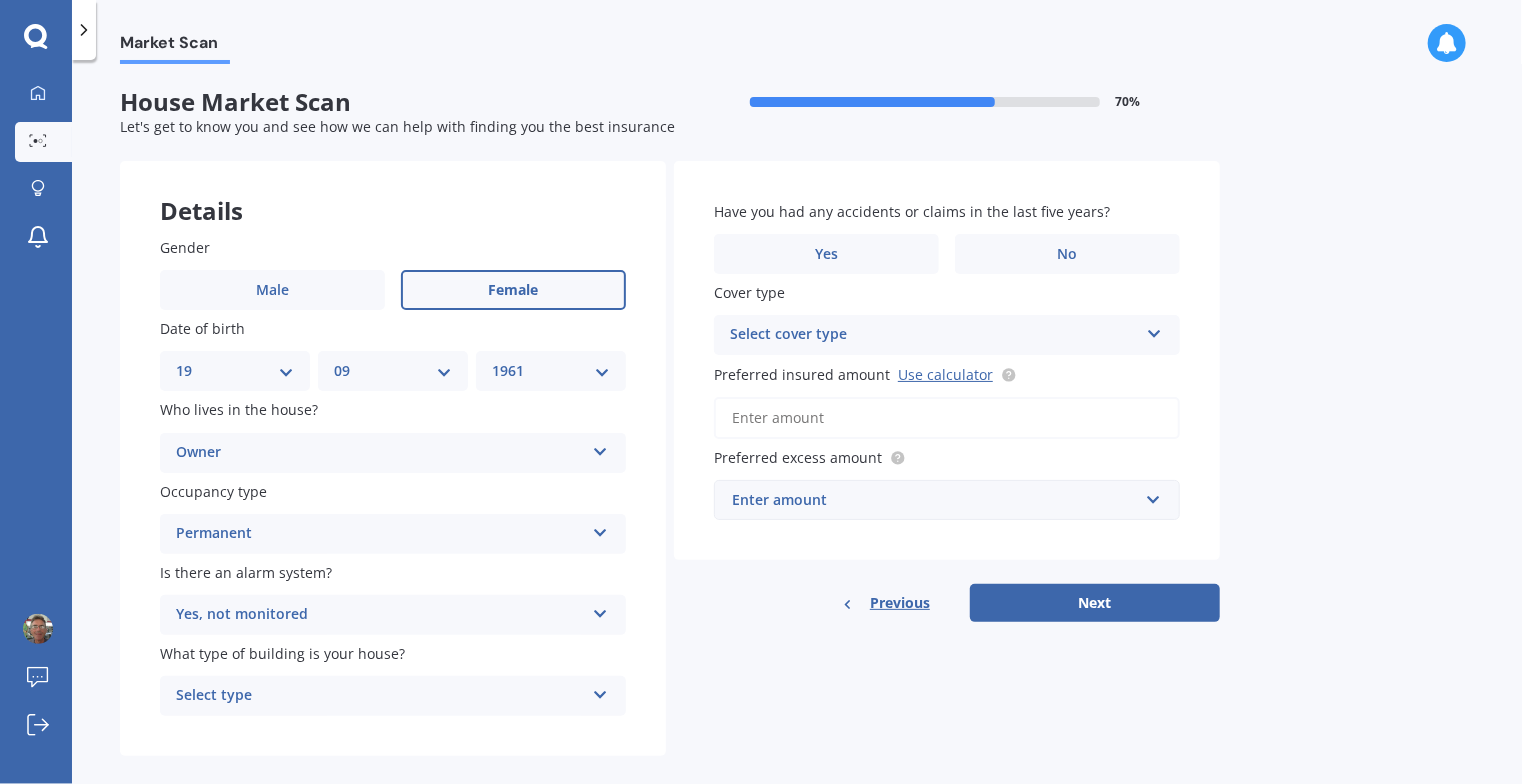 click on "Select type" at bounding box center [380, 696] 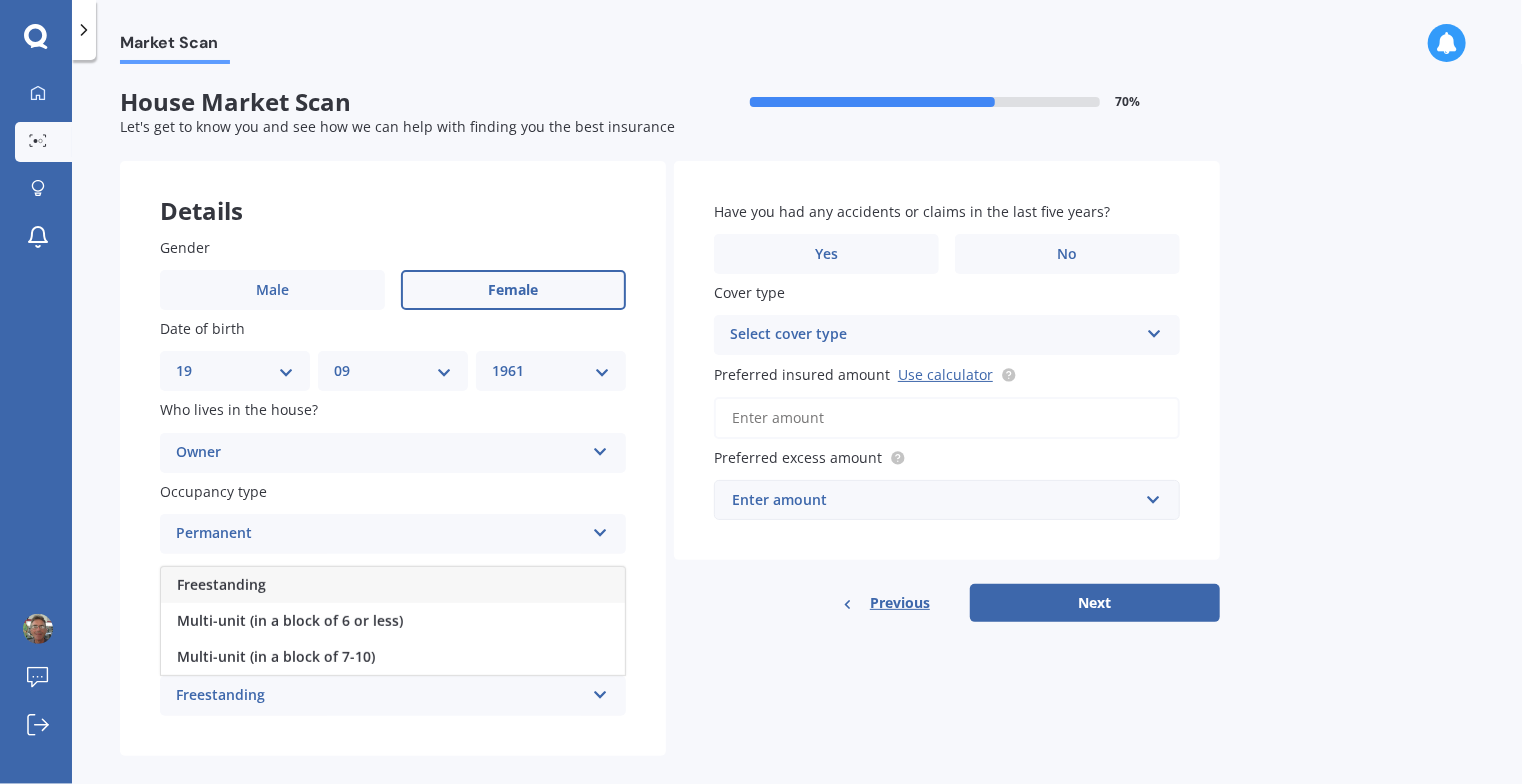 click on "Freestanding" at bounding box center [393, 585] 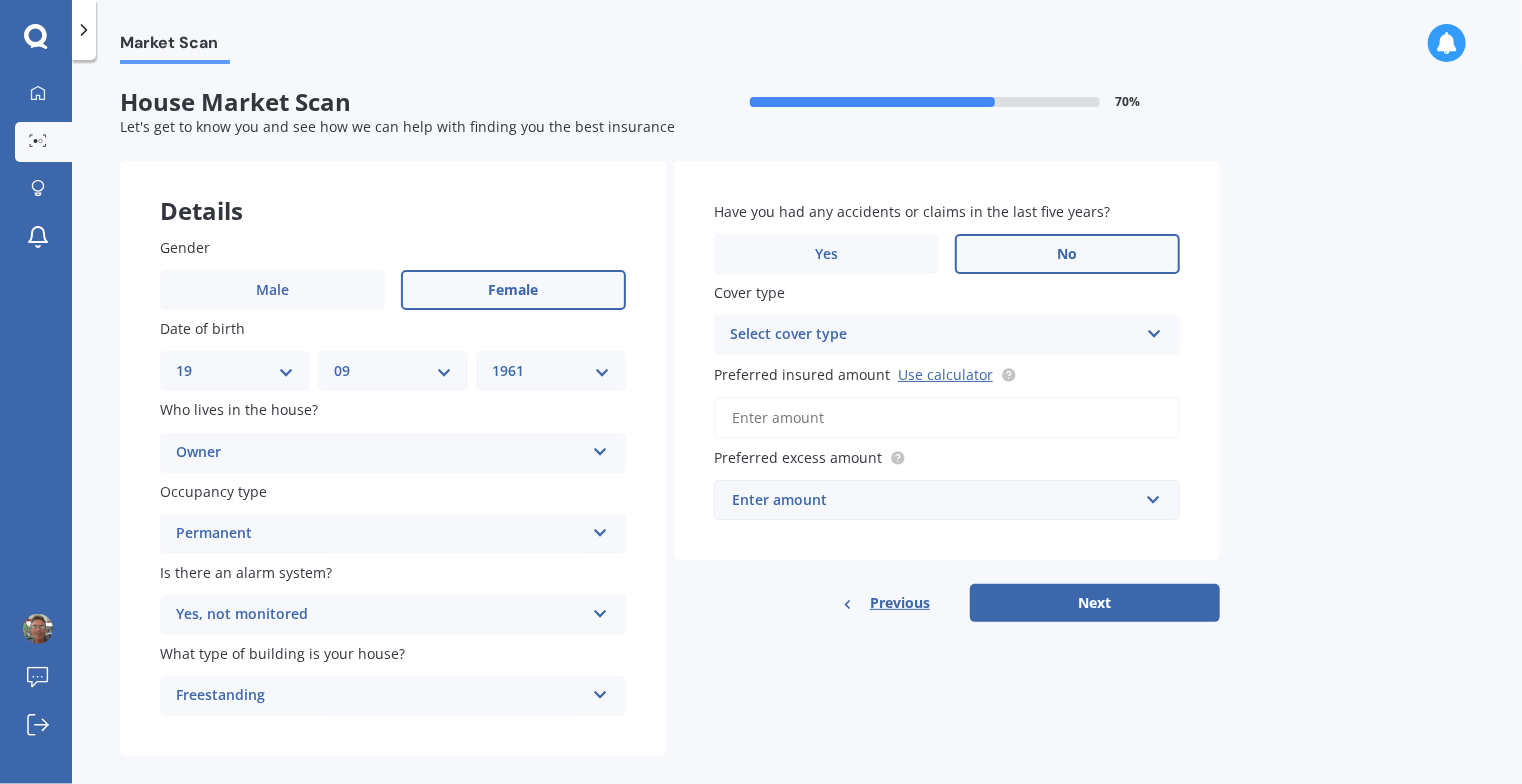click on "No" at bounding box center [1068, 254] 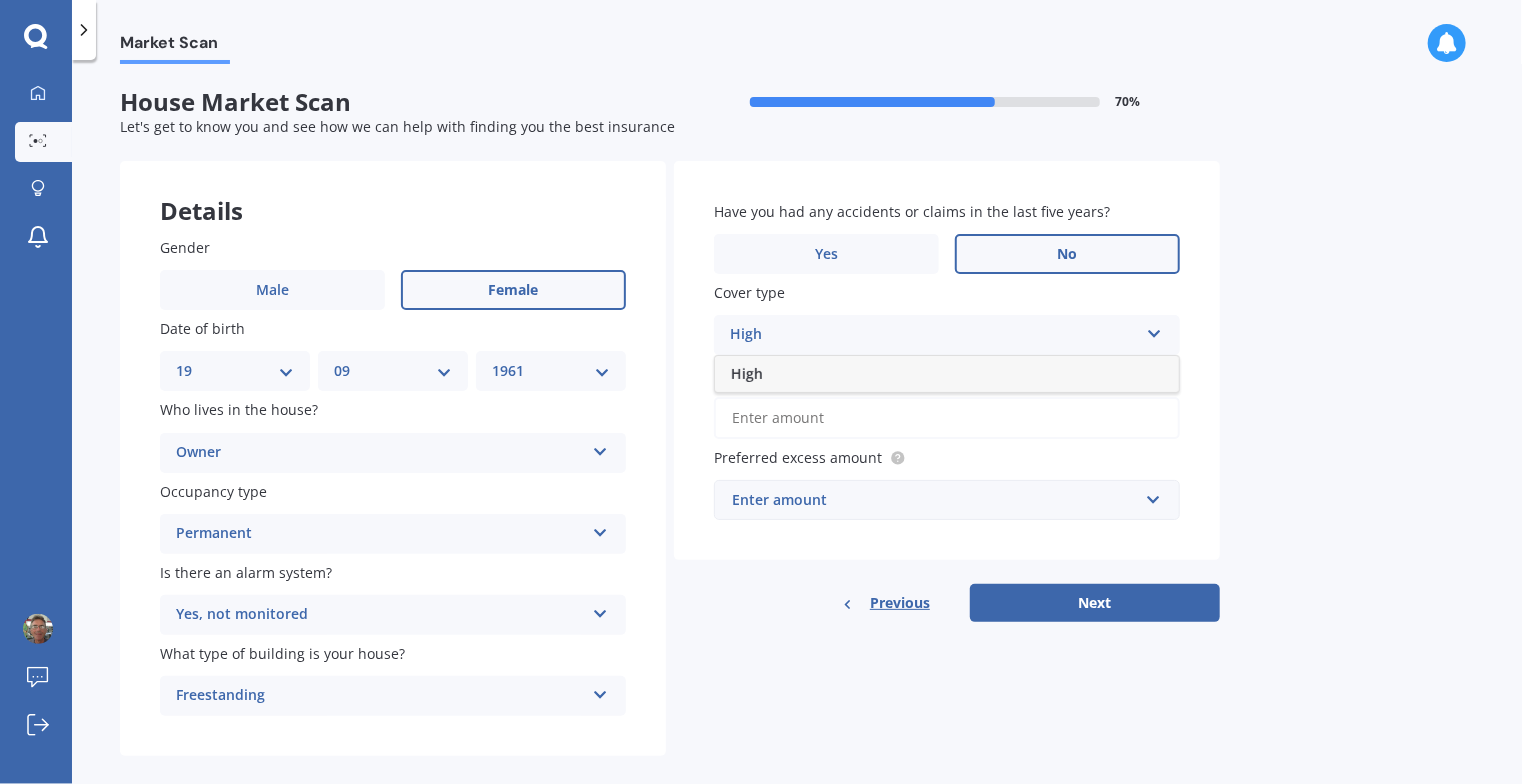 click on "High" at bounding box center (934, 335) 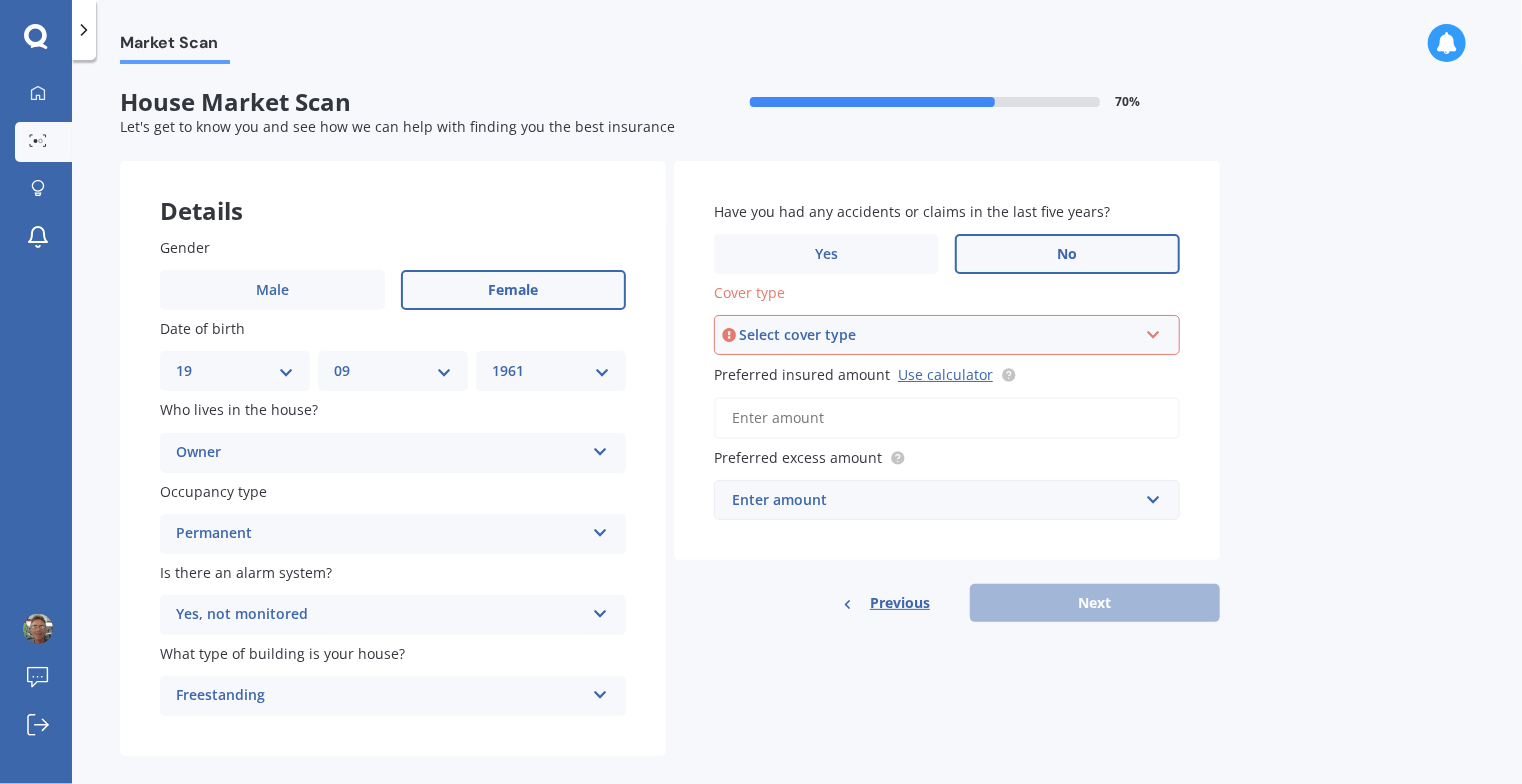 click on "Select cover type High" at bounding box center (947, 335) 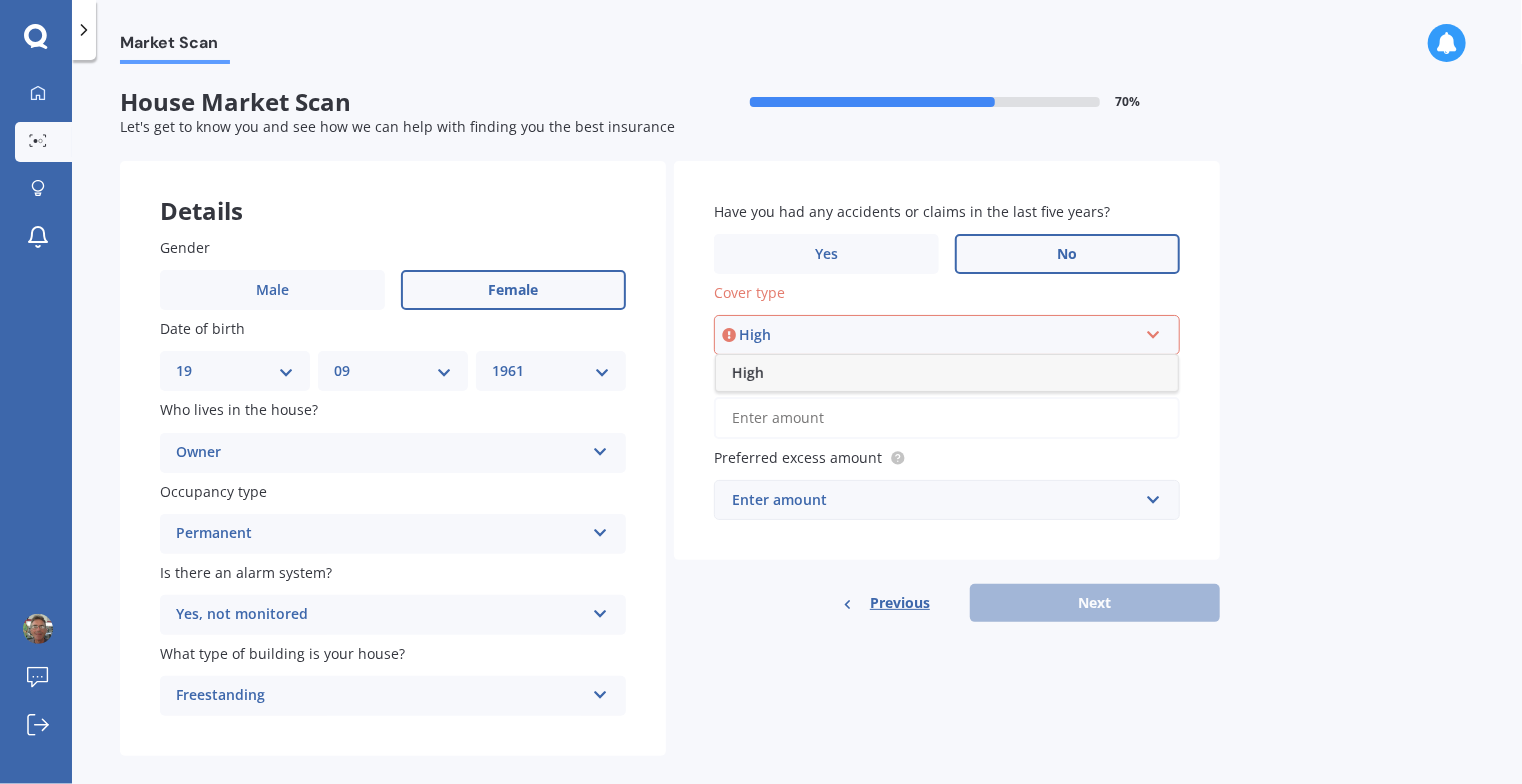 click on "High" at bounding box center (947, 373) 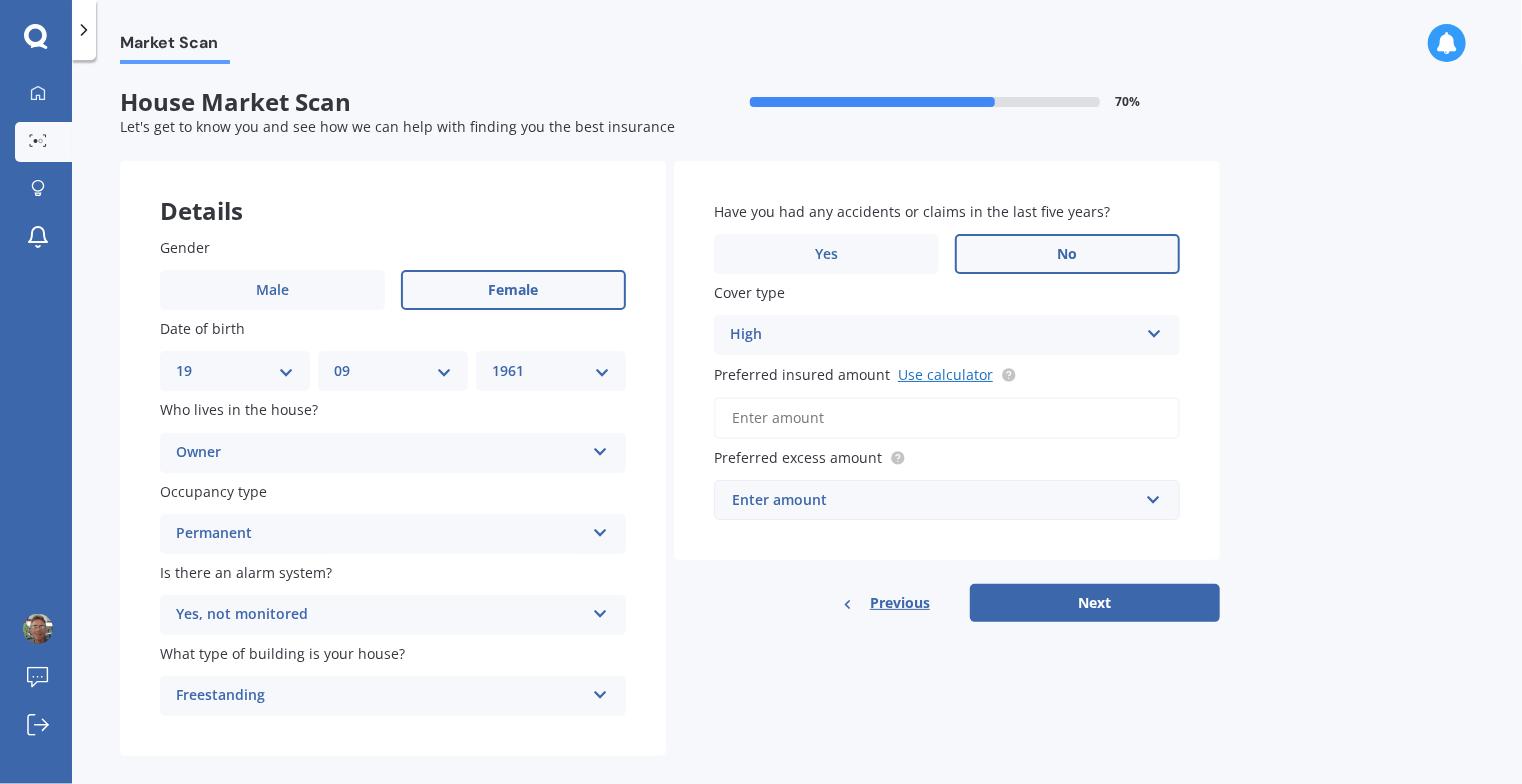 click on "Use calculator" at bounding box center [945, 374] 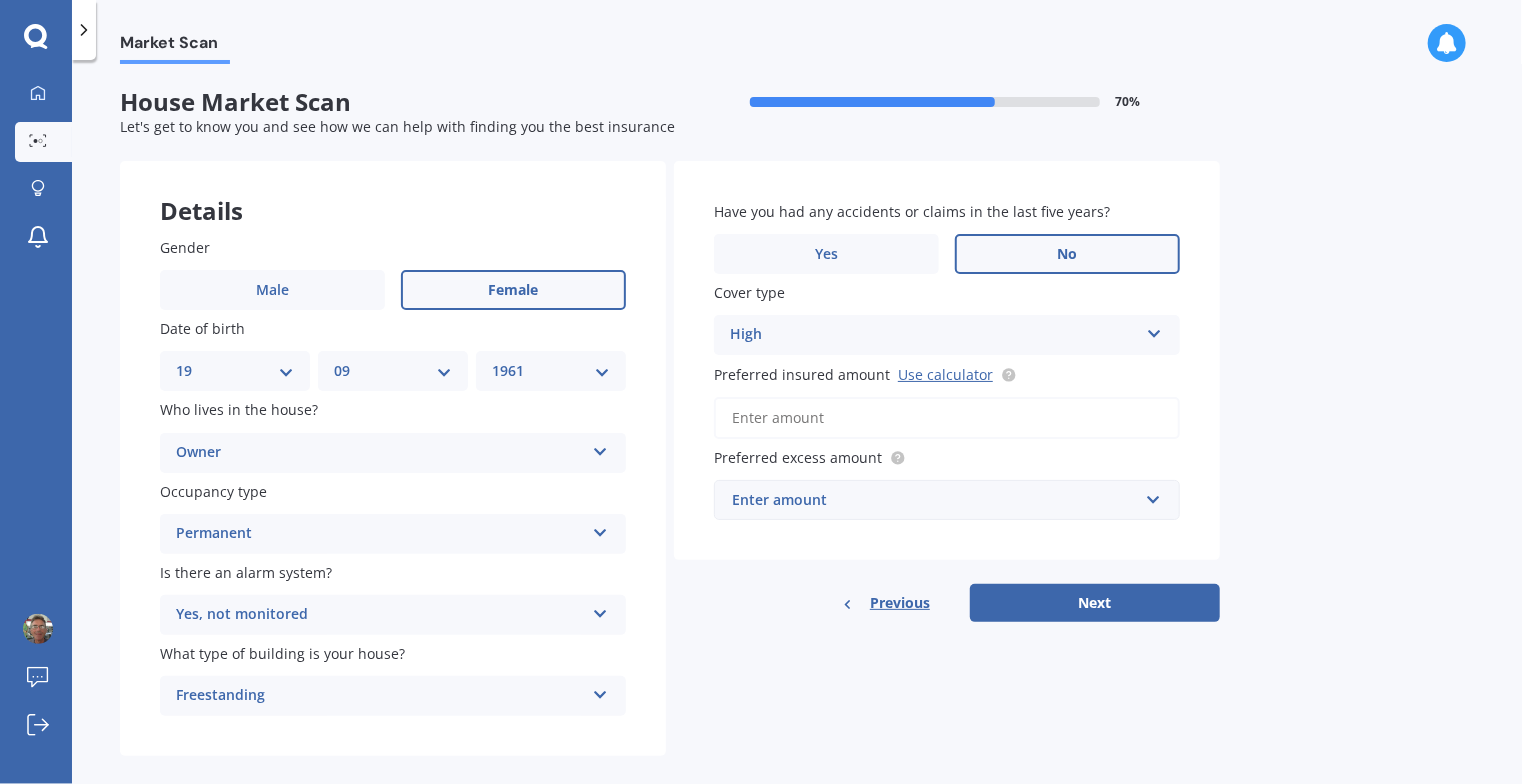 click on "Enter amount" at bounding box center [935, 500] 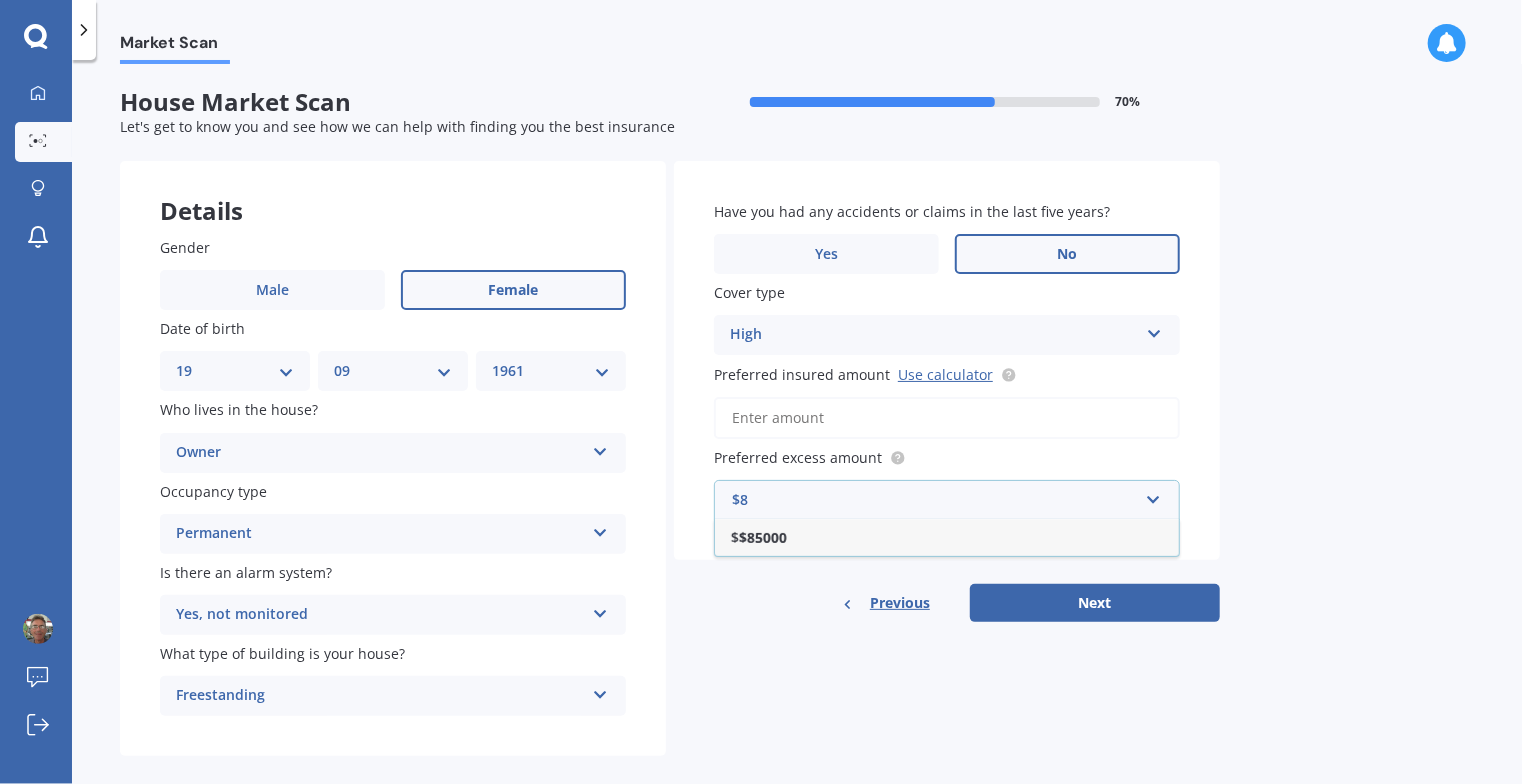 type on "$" 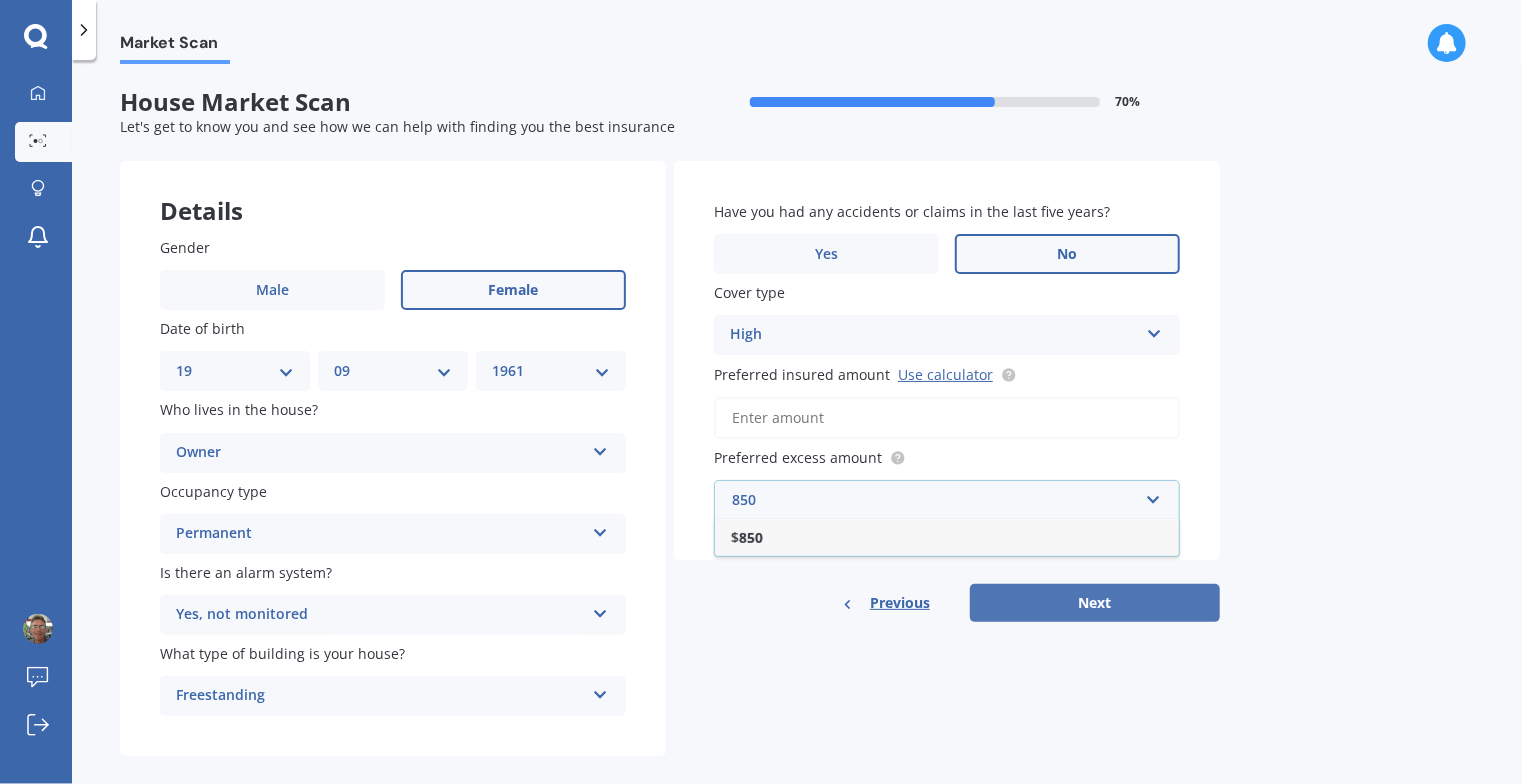 type on "850" 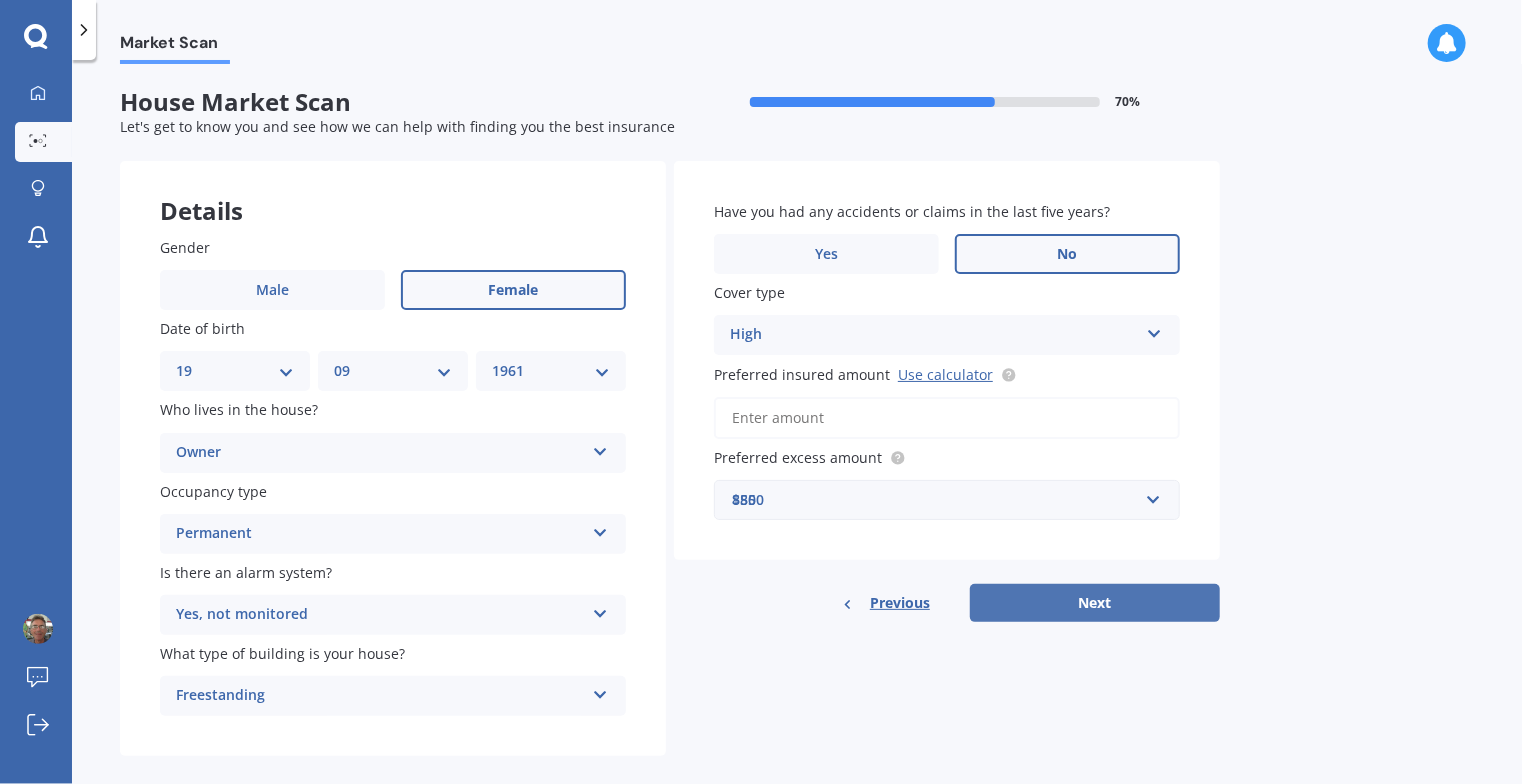 type 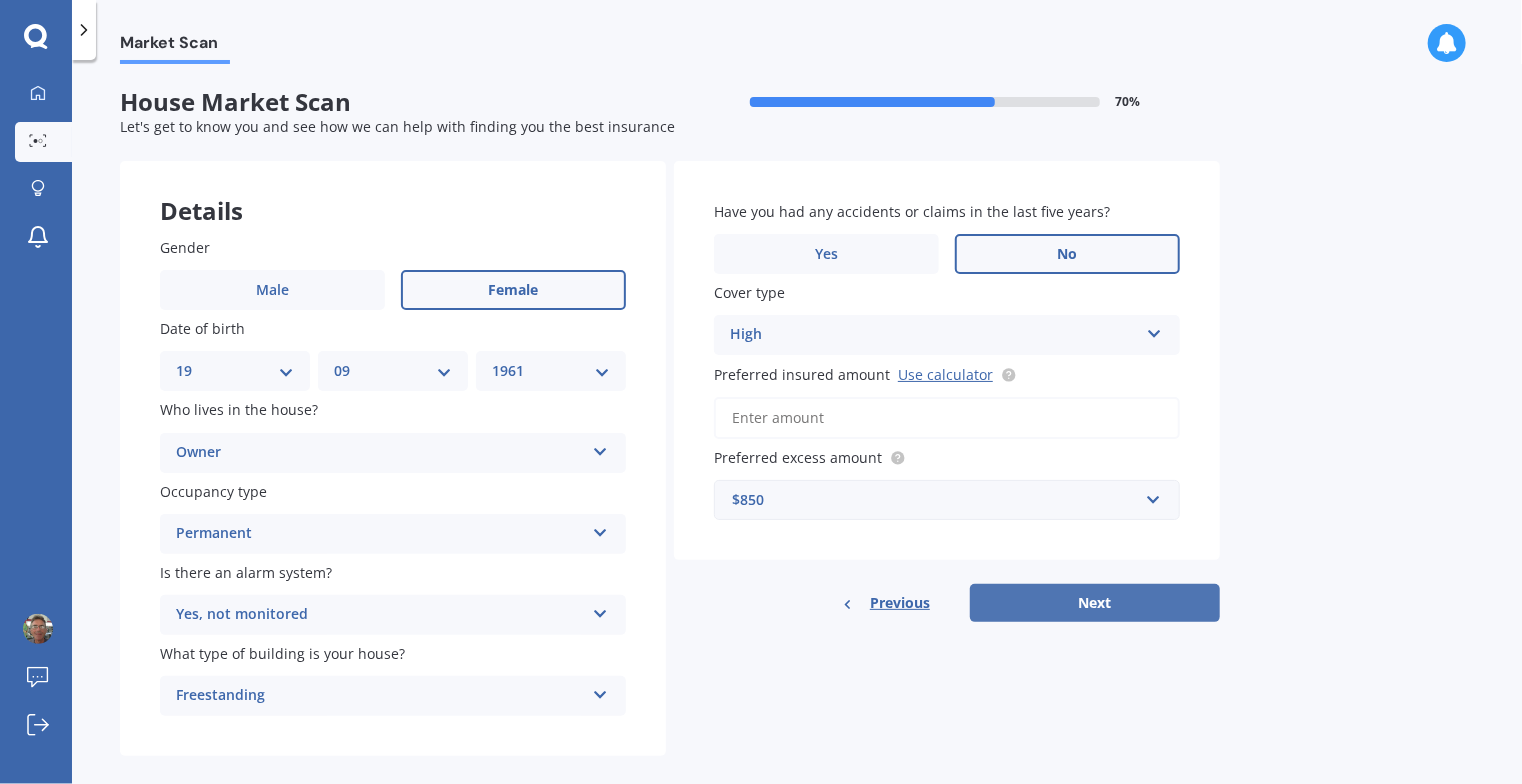 click on "Next" at bounding box center [1095, 603] 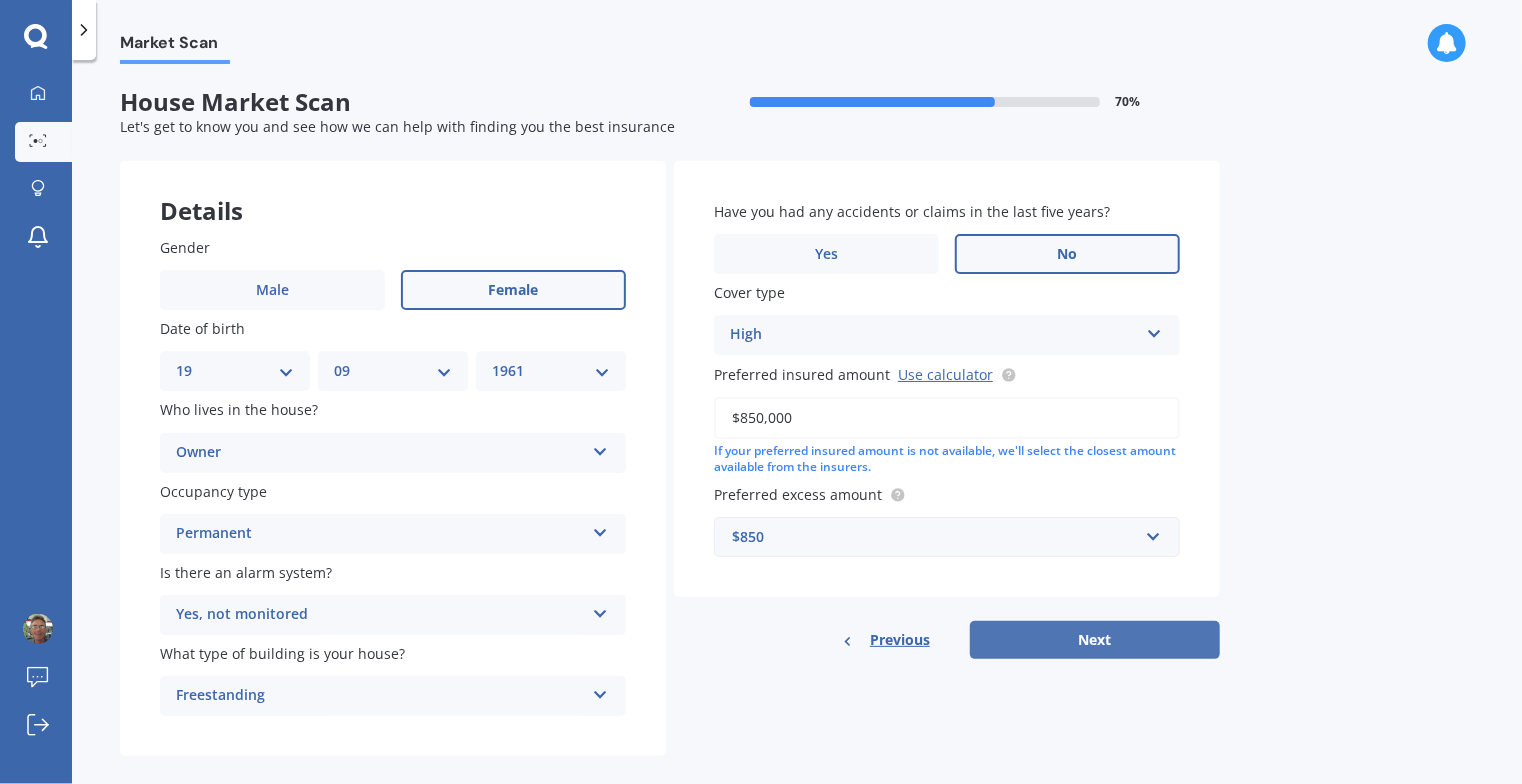 type on "$850,000" 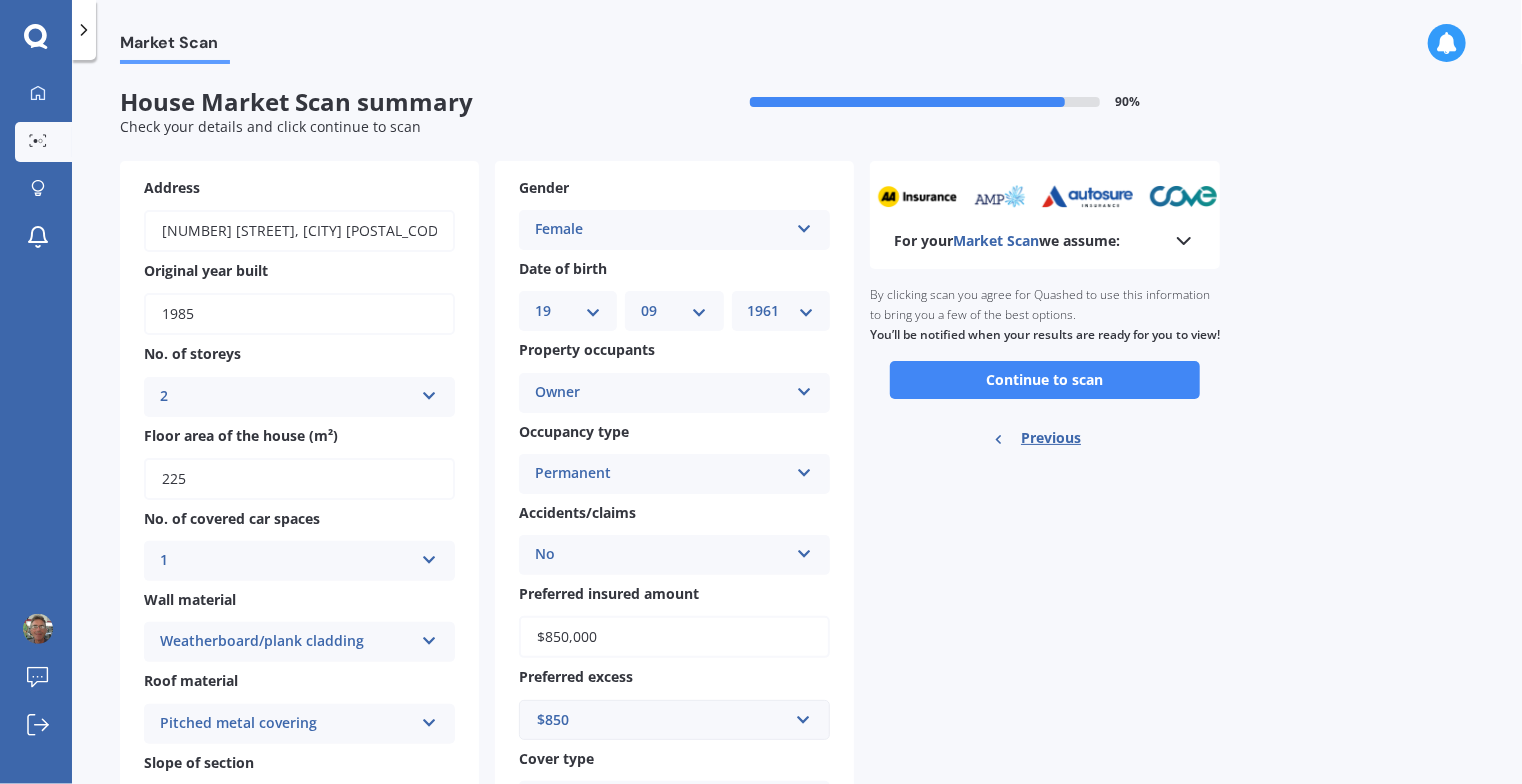 scroll, scrollTop: 200, scrollLeft: 0, axis: vertical 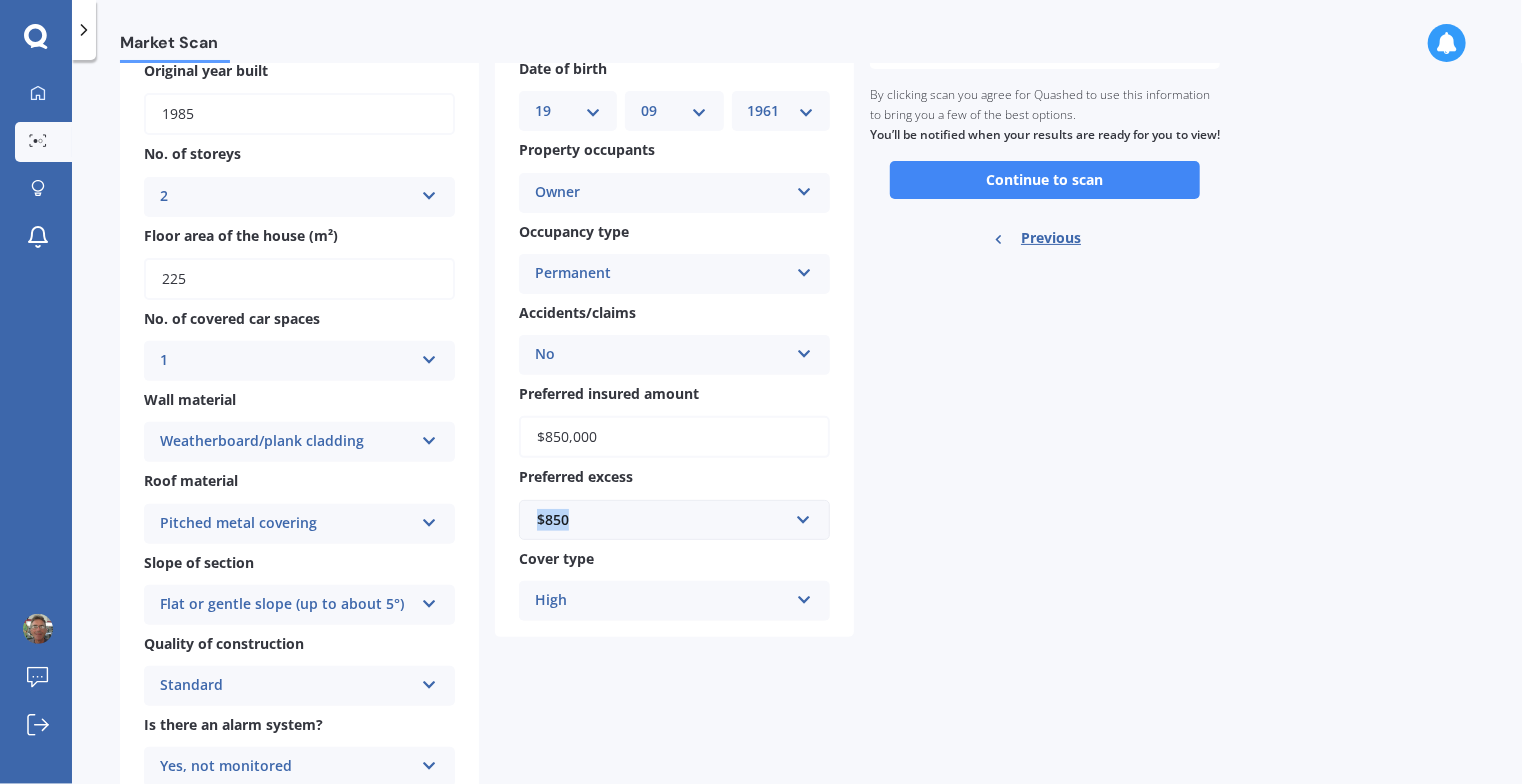 drag, startPoint x: 580, startPoint y: 518, endPoint x: 495, endPoint y: 524, distance: 85.2115 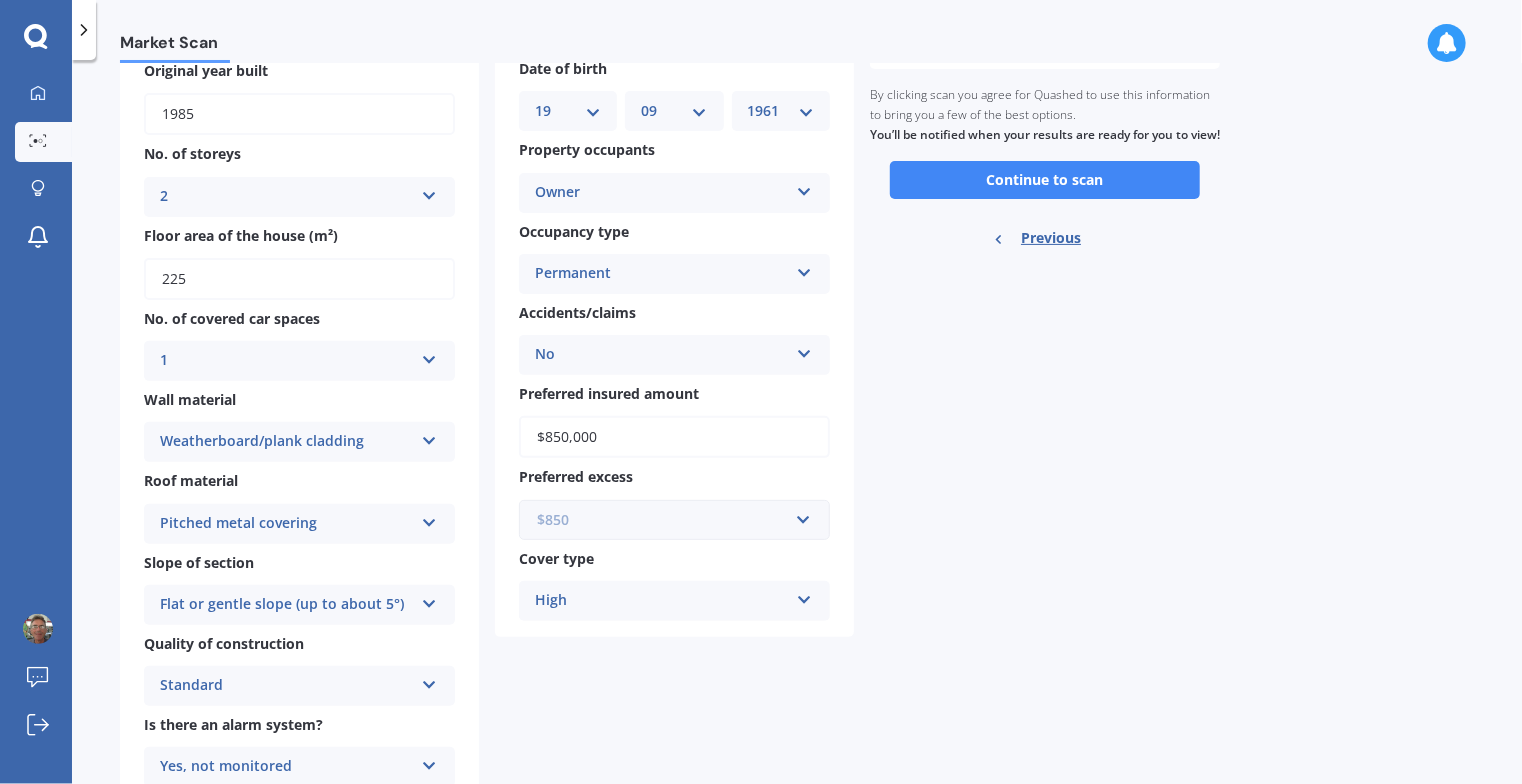 click at bounding box center [667, 520] 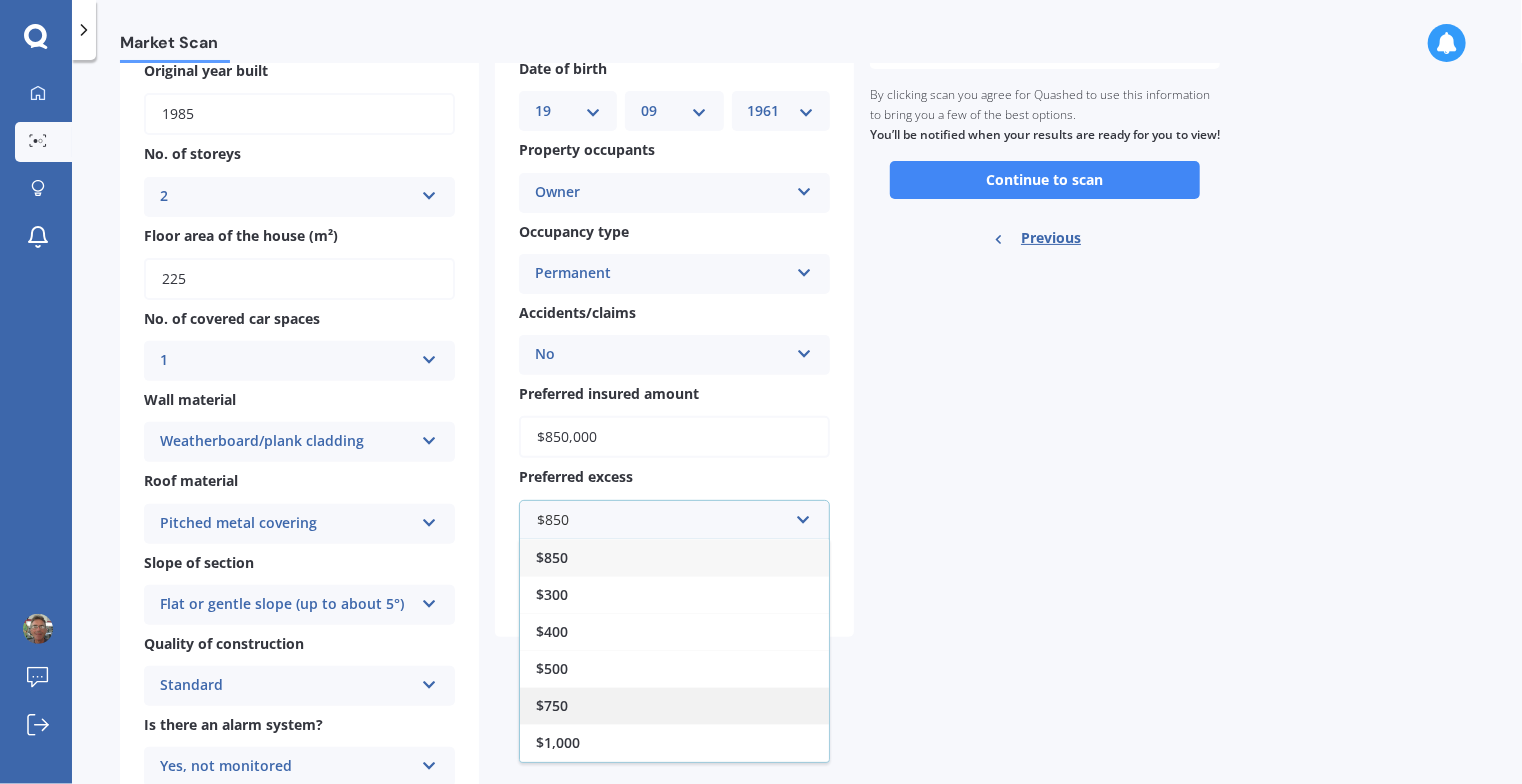 click on "$750" at bounding box center (674, 705) 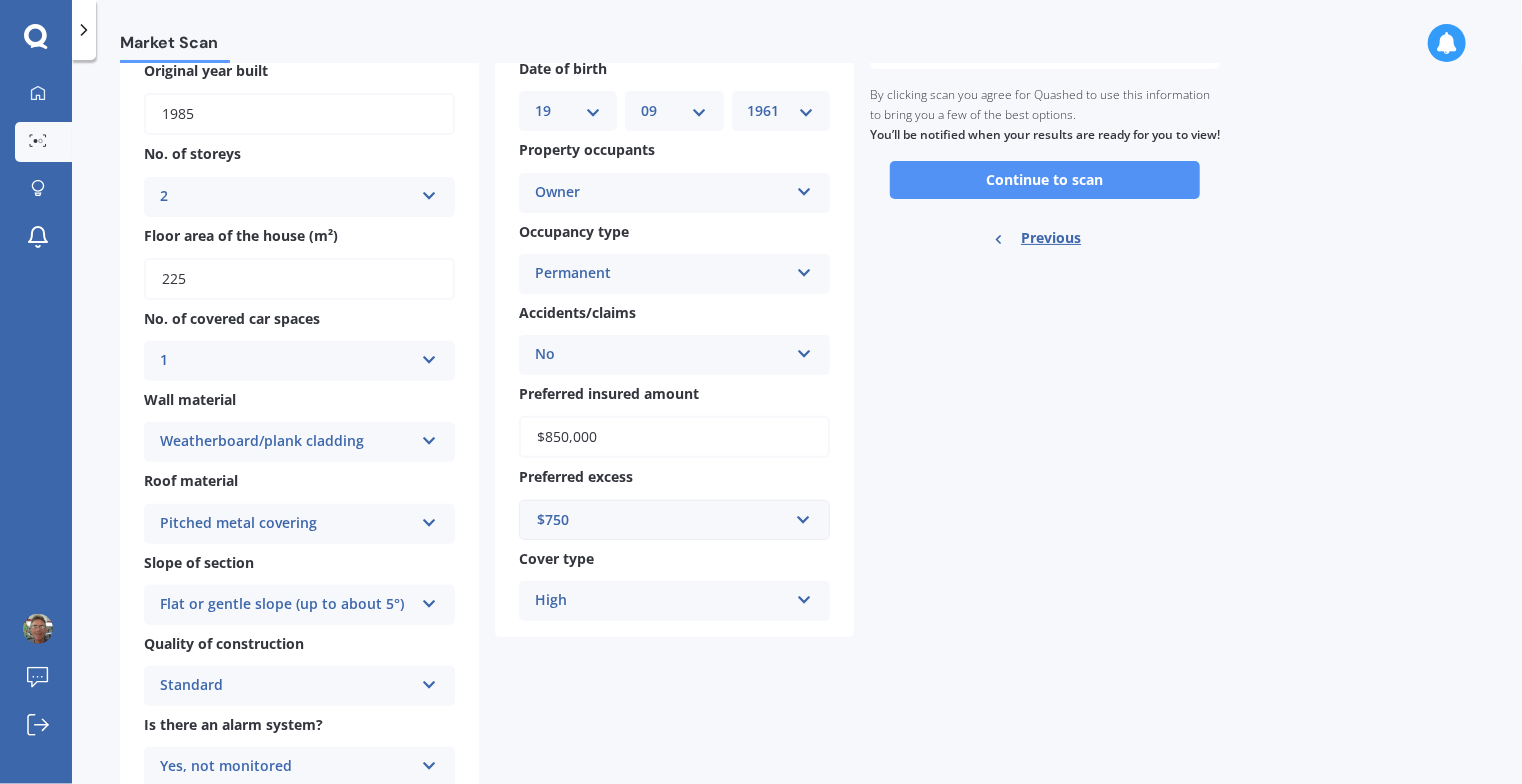 click on "Continue to scan" at bounding box center [1045, 180] 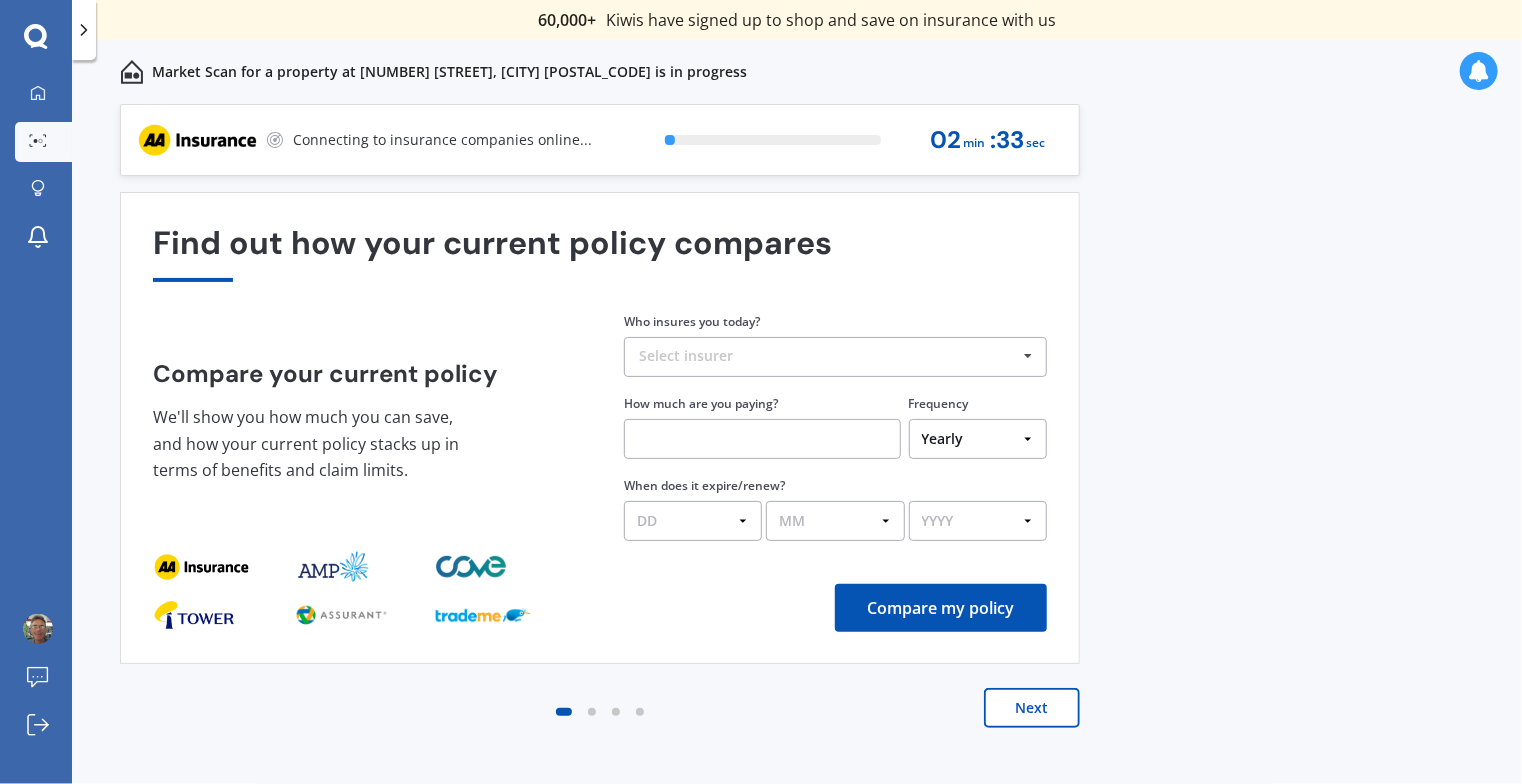 scroll, scrollTop: 0, scrollLeft: 0, axis: both 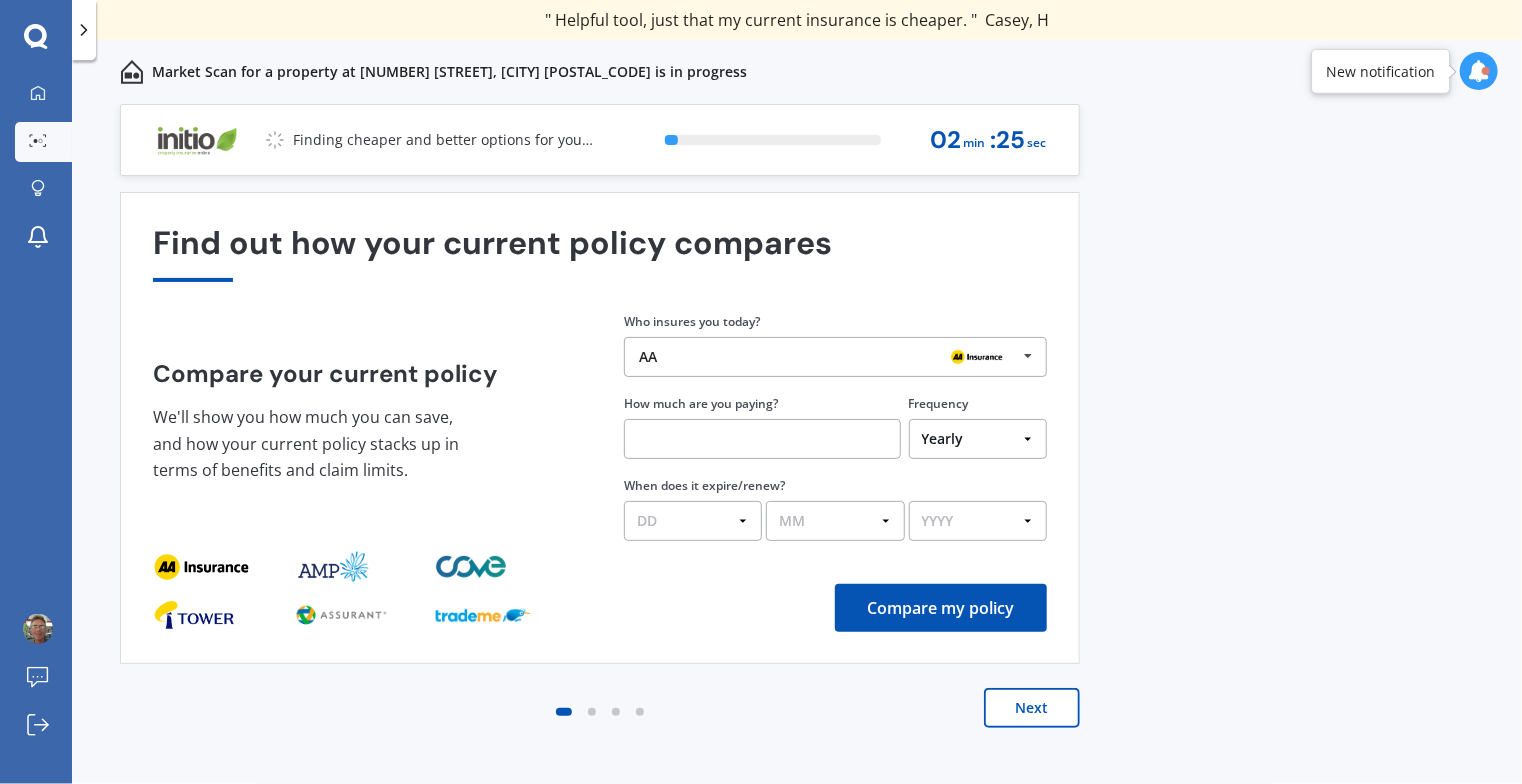 click at bounding box center [762, 439] 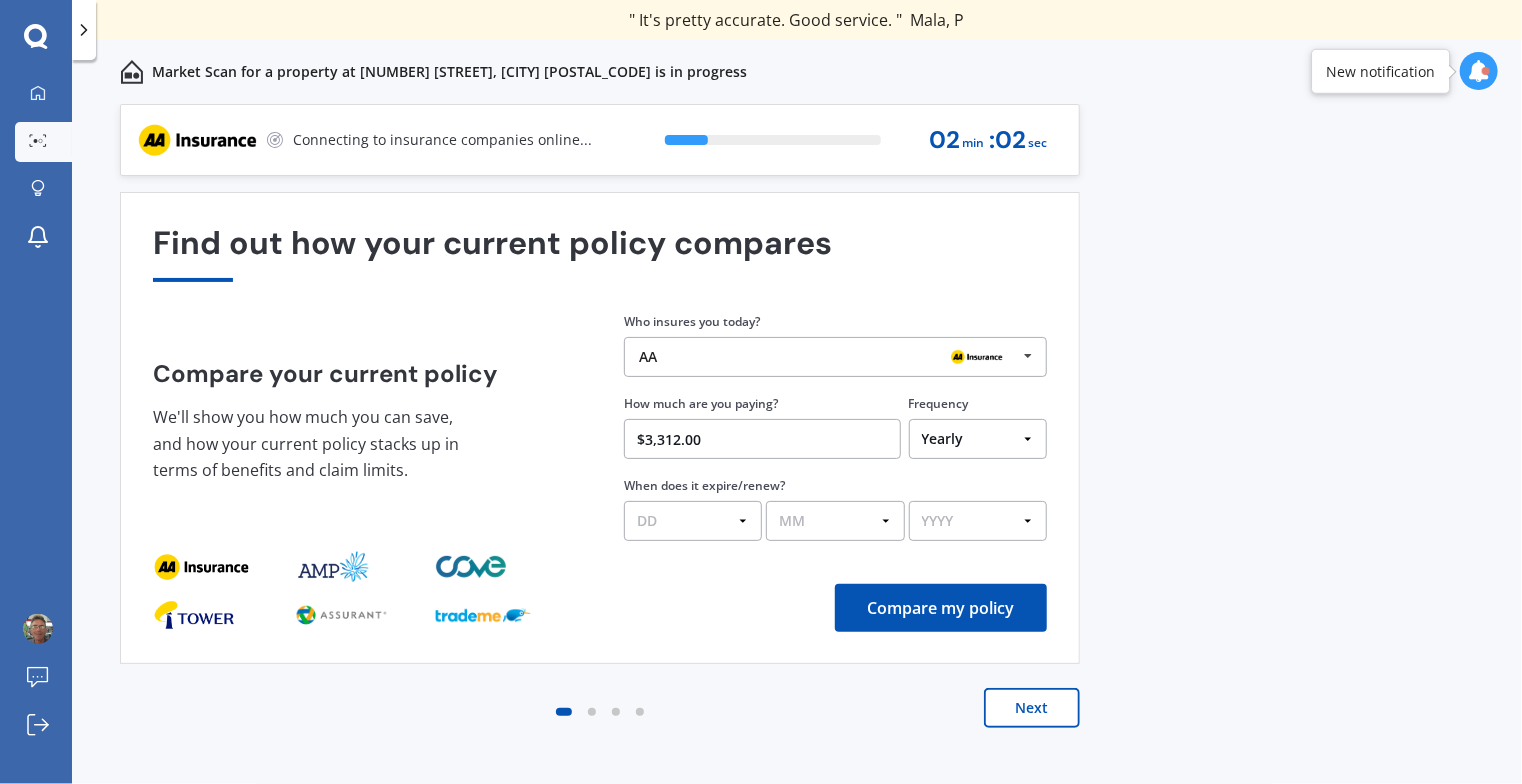 type on "$3,312.00" 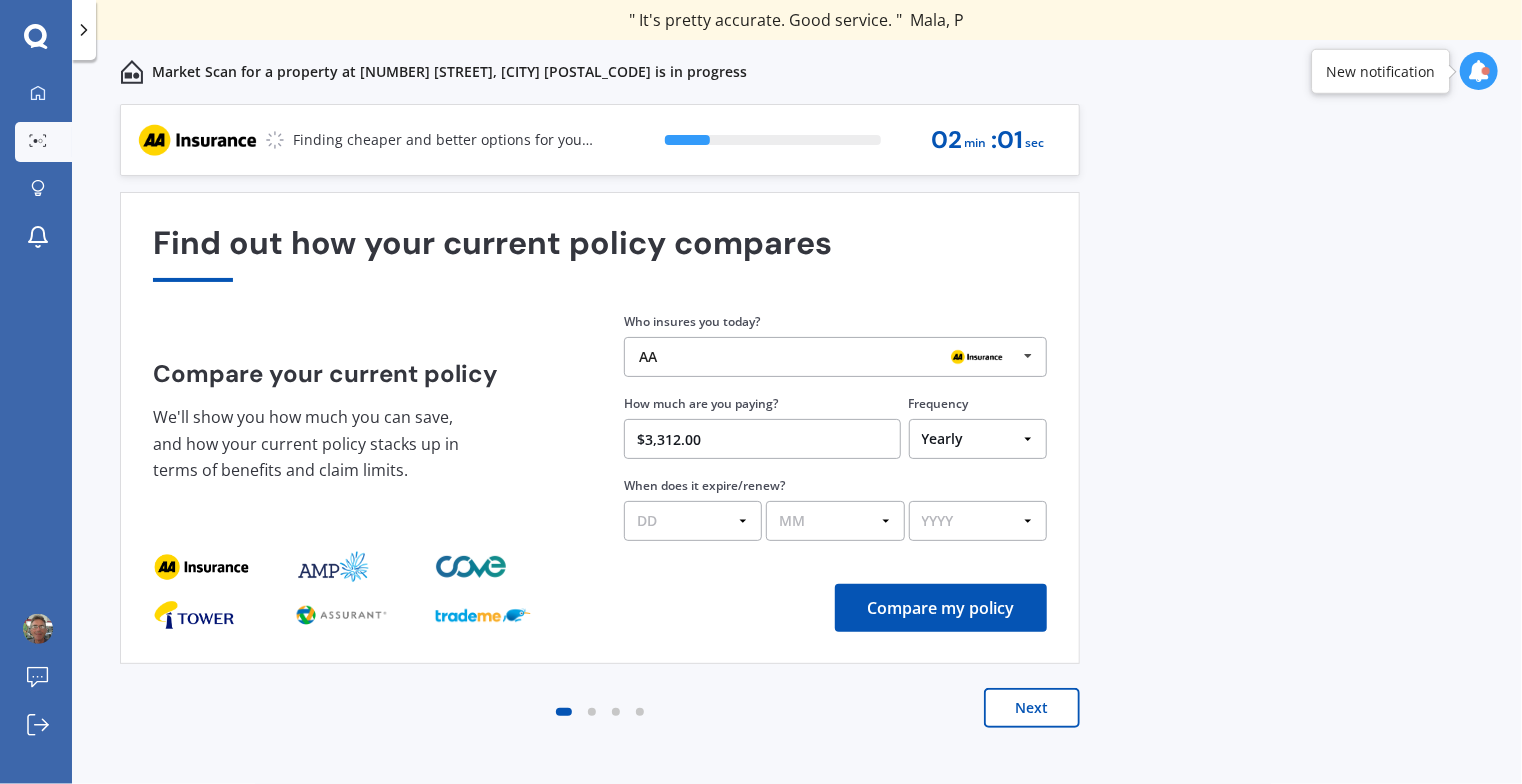 click on "Compare my policy" at bounding box center (941, 608) 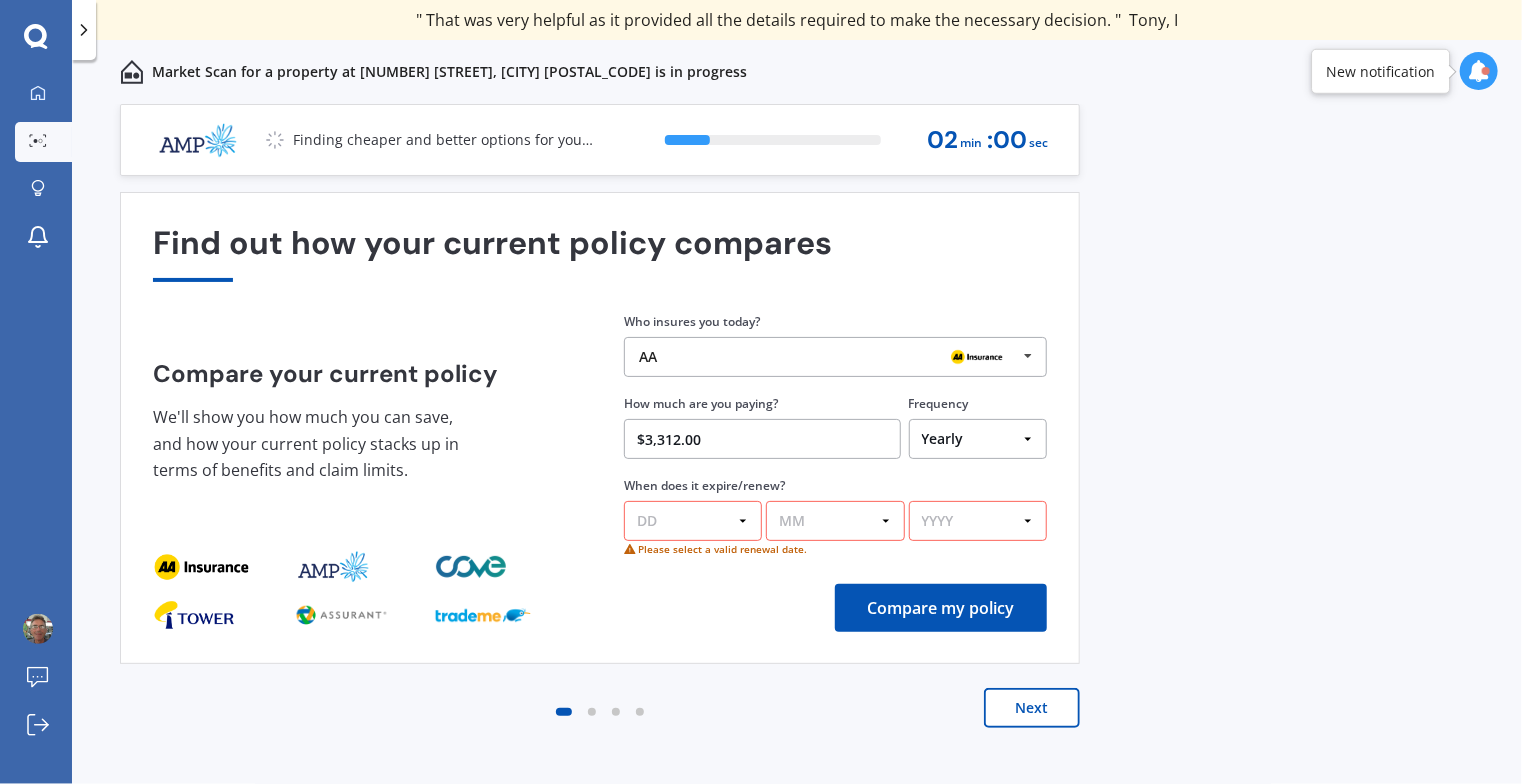 click on "DD 01 02 03 04 05 06 07 08 09 10 11 12 13 14 15 16 17 18 19 20 21 22 23 24 25 26 27 28 29 30 31" at bounding box center [693, 521] 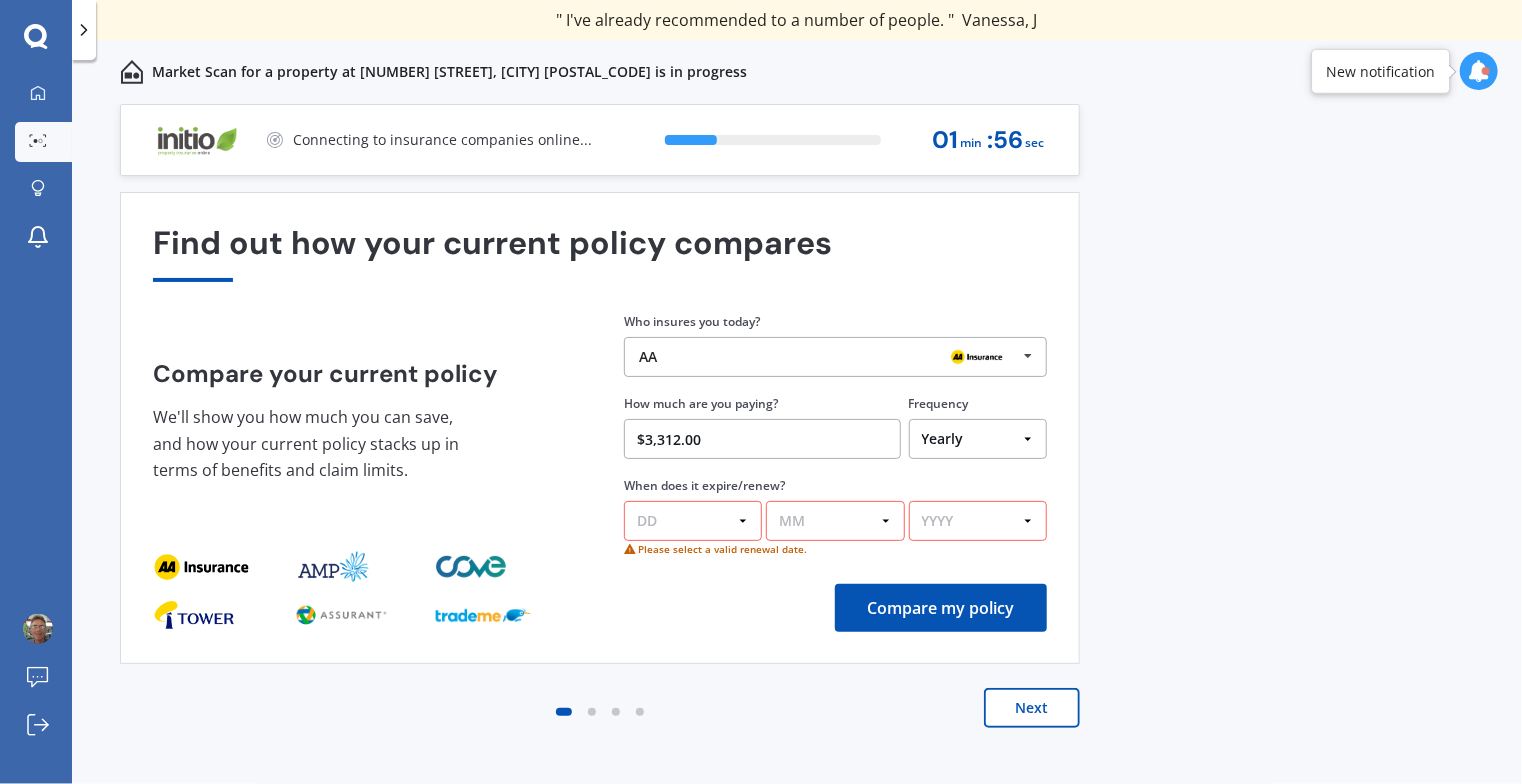 select on "06" 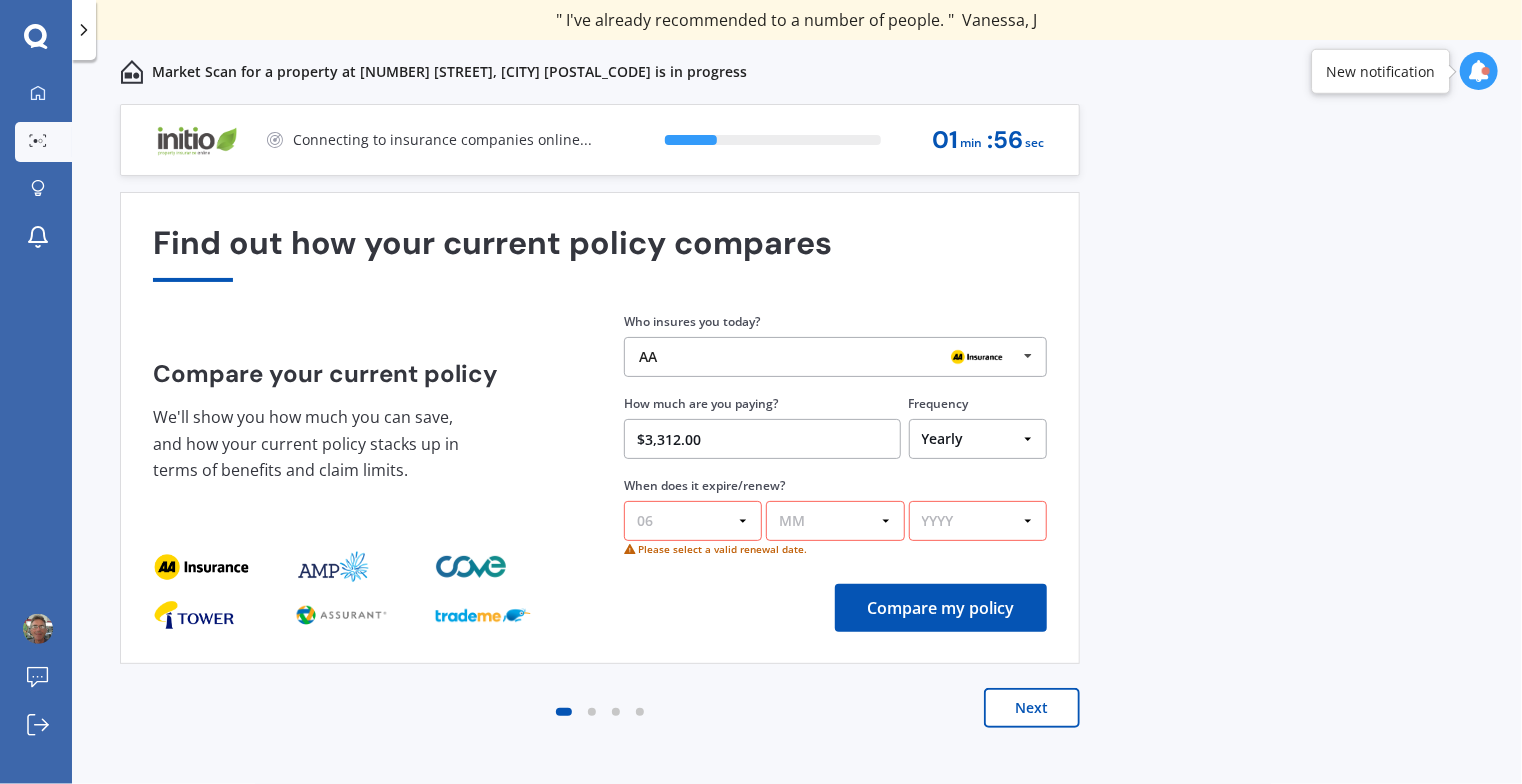 click on "DD 01 02 03 04 05 06 07 08 09 10 11 12 13 14 15 16 17 18 19 20 21 22 23 24 25 26 27 28 29 30 31" at bounding box center [693, 521] 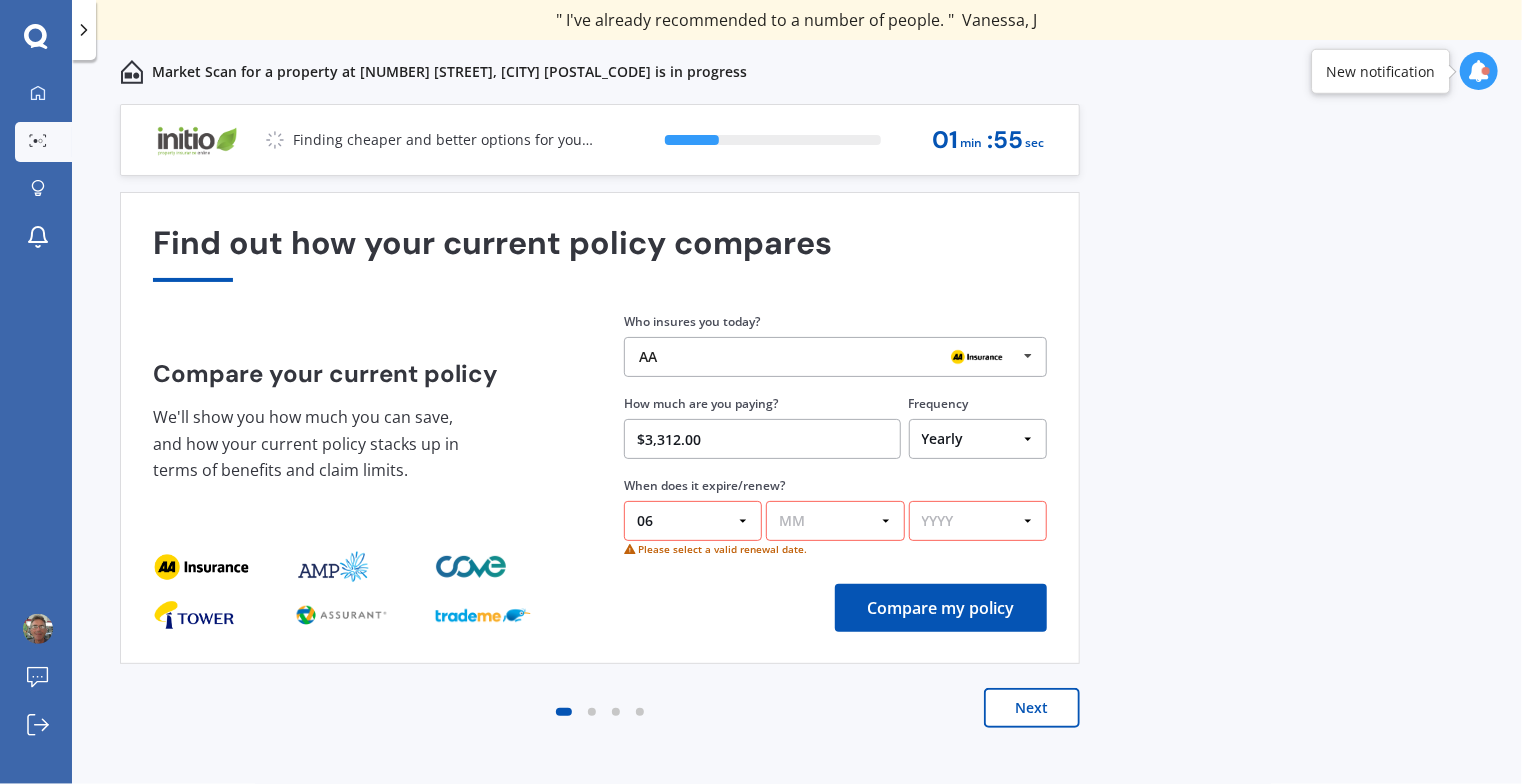 click on "MM 01 02 03 04 05 06 07 08 09 10 11 12" at bounding box center (835, 521) 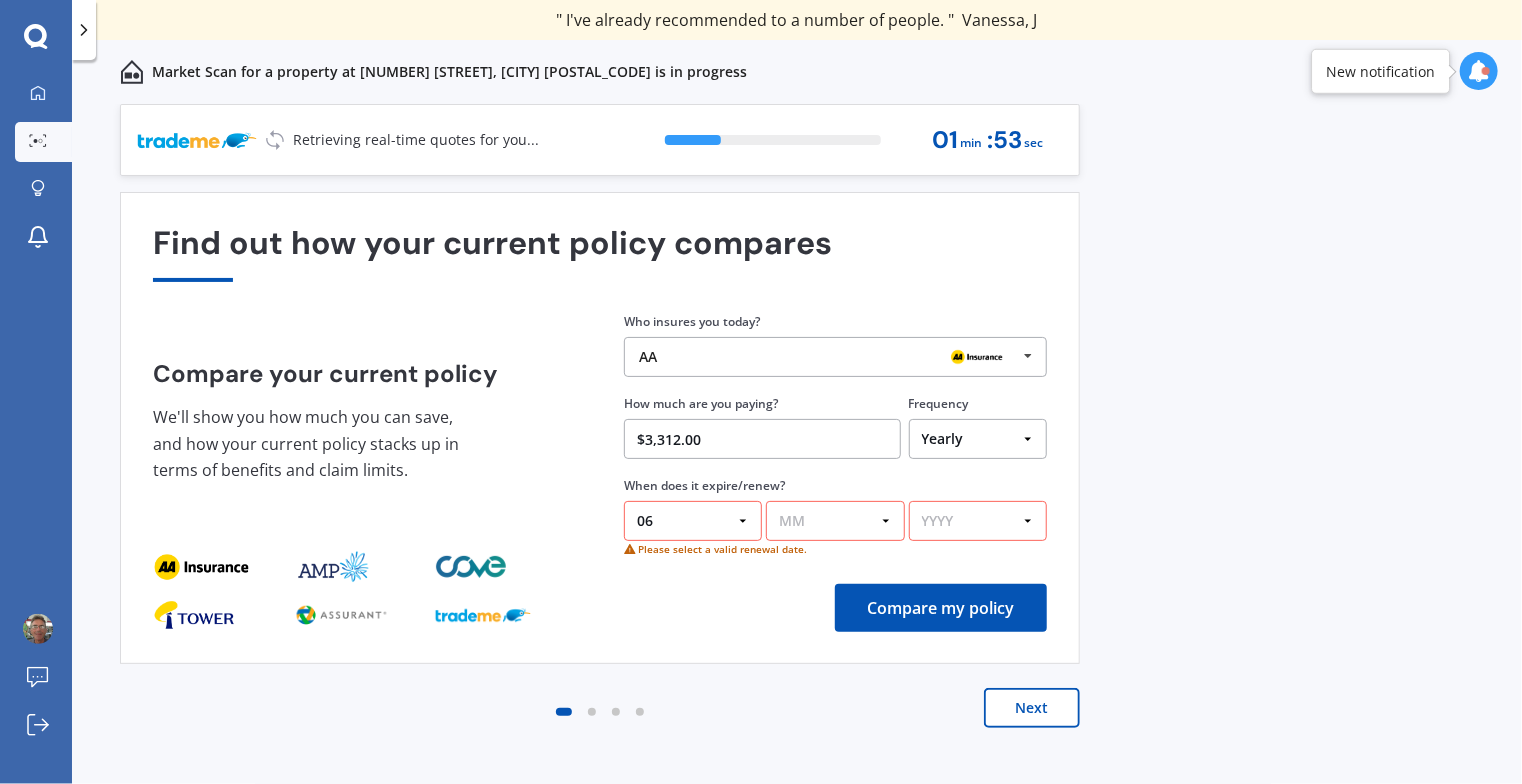 select on "08" 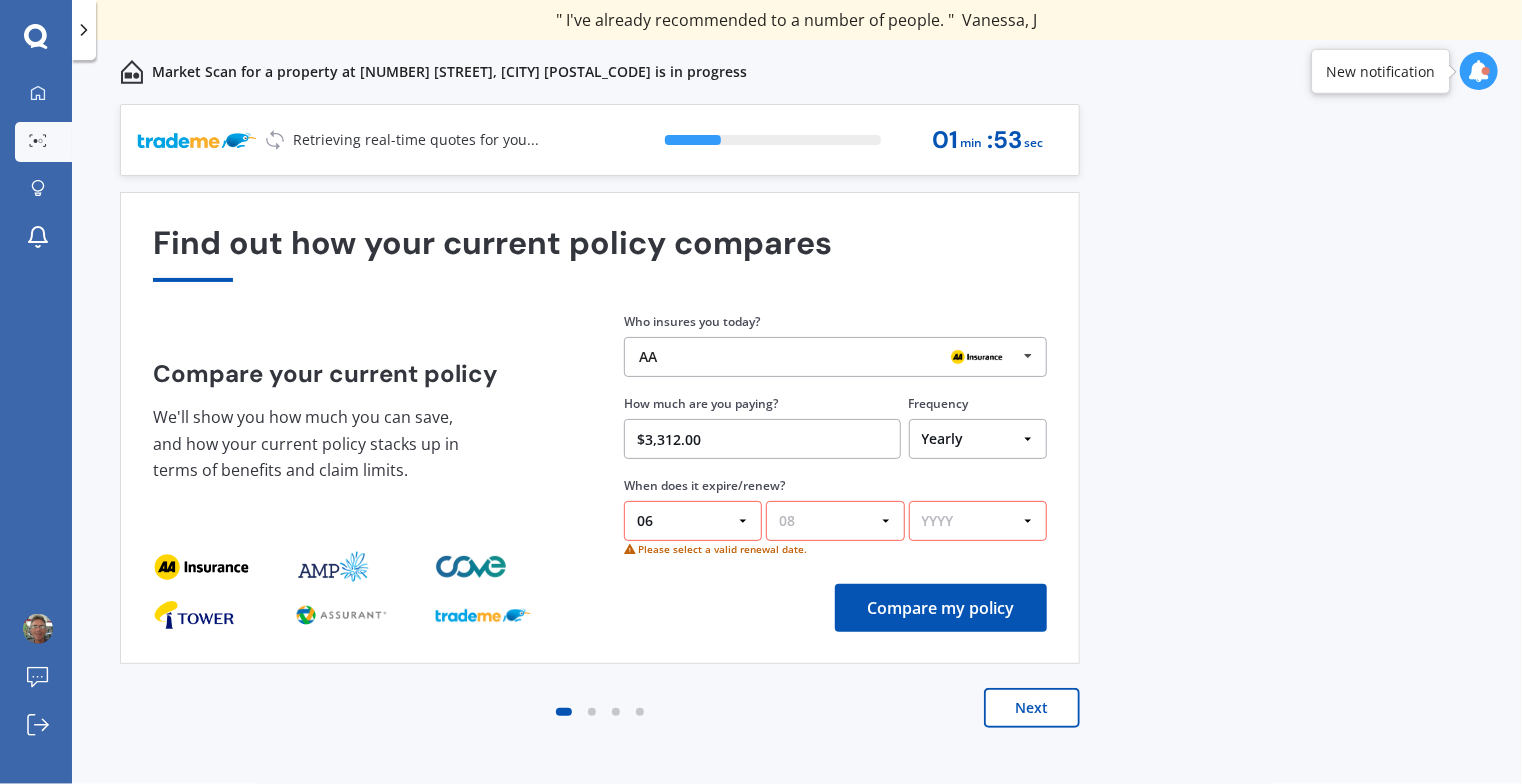click on "MM 01 02 03 04 05 06 07 08 09 10 11 12" at bounding box center [835, 521] 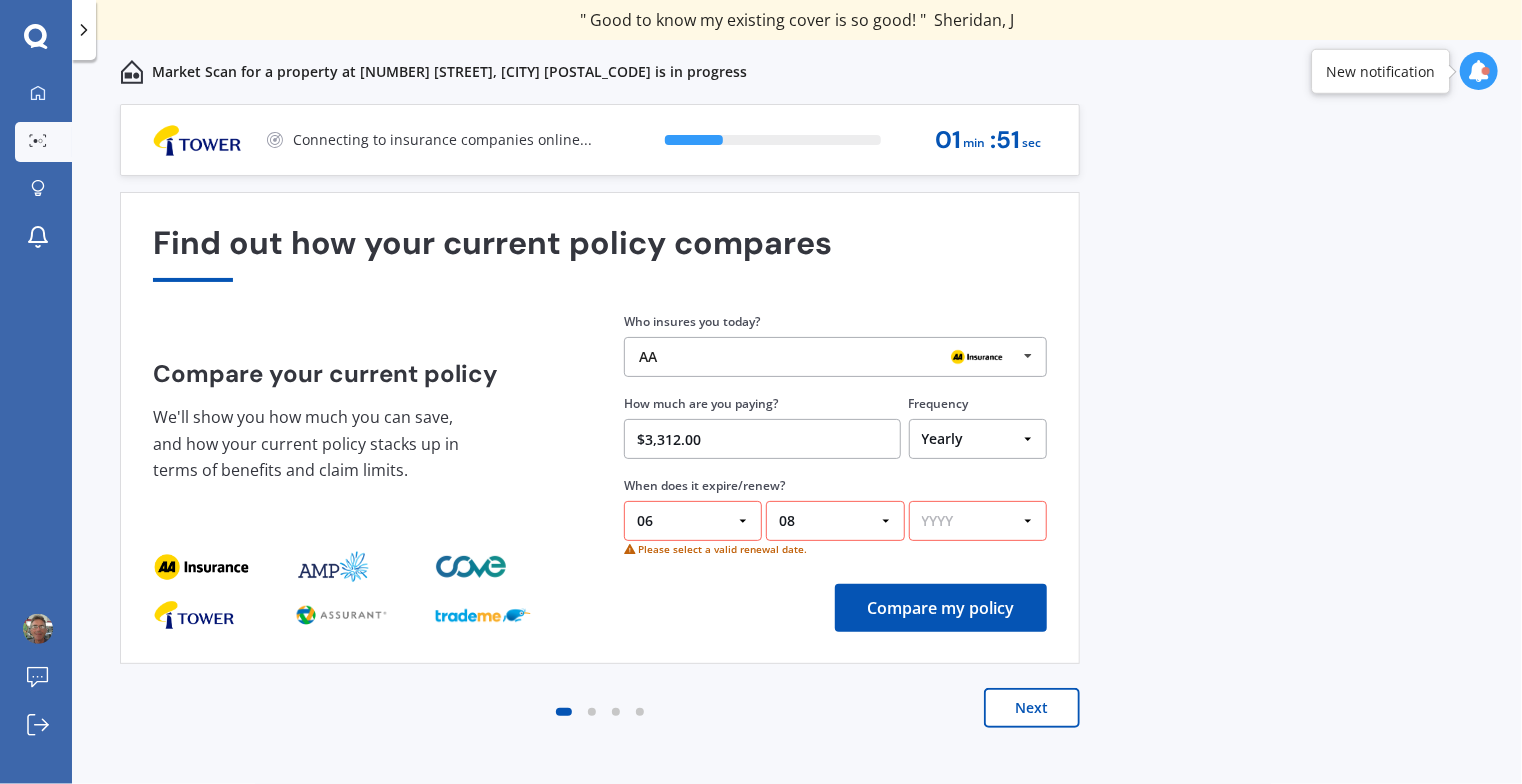 click on "YYYY 2026 2025 2024" at bounding box center (978, 521) 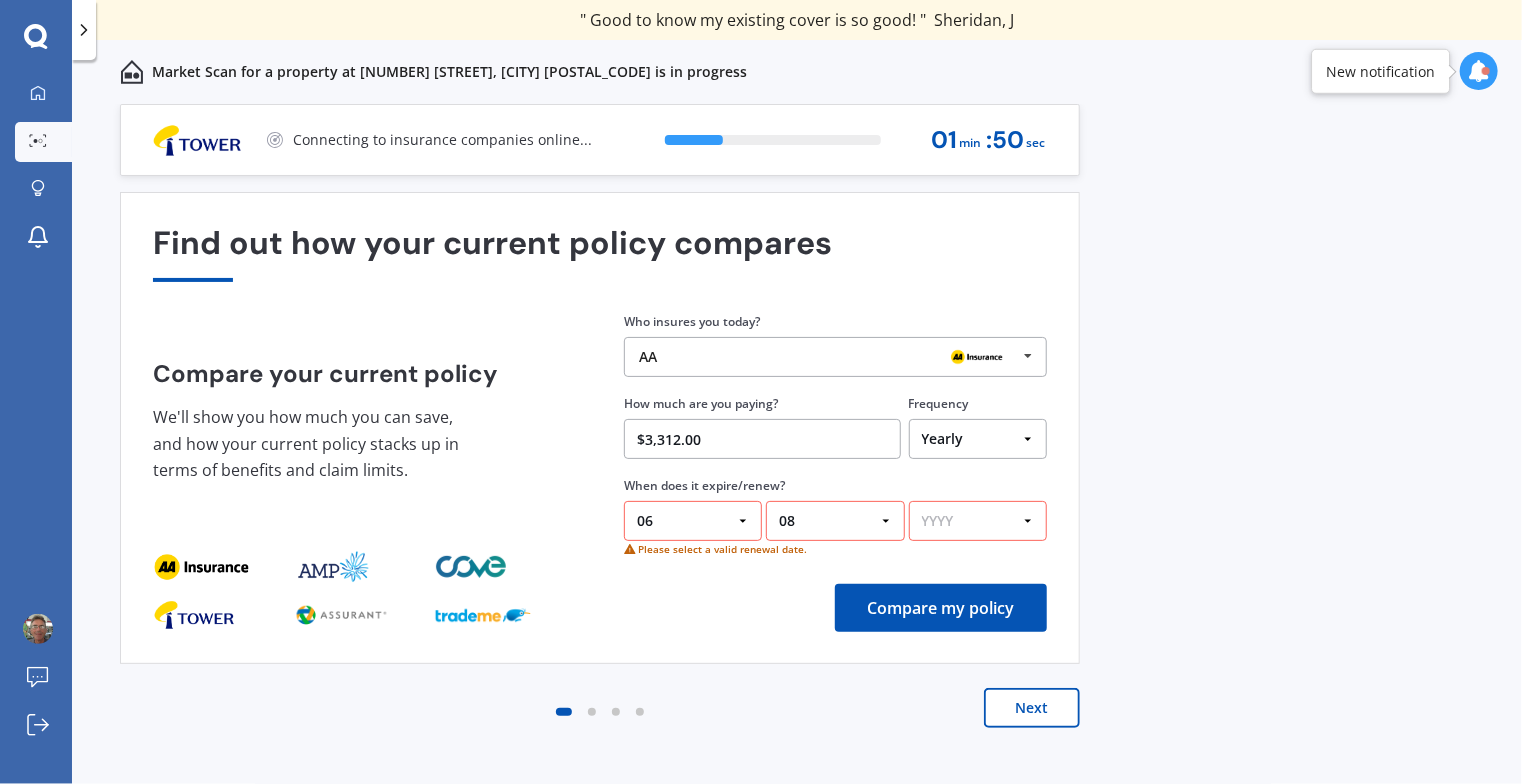 select on "2025" 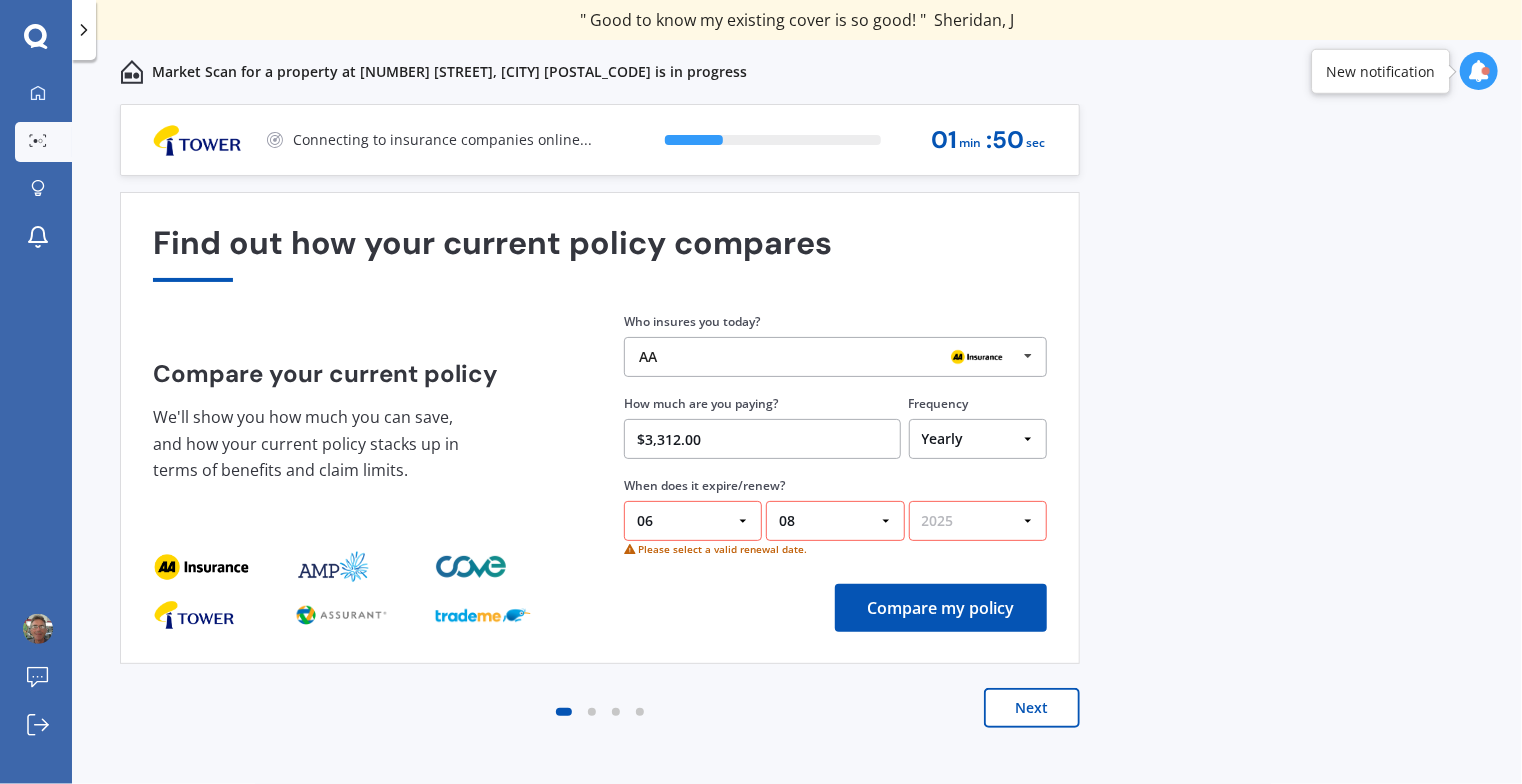 click on "YYYY 2026 2025 2024" at bounding box center [978, 521] 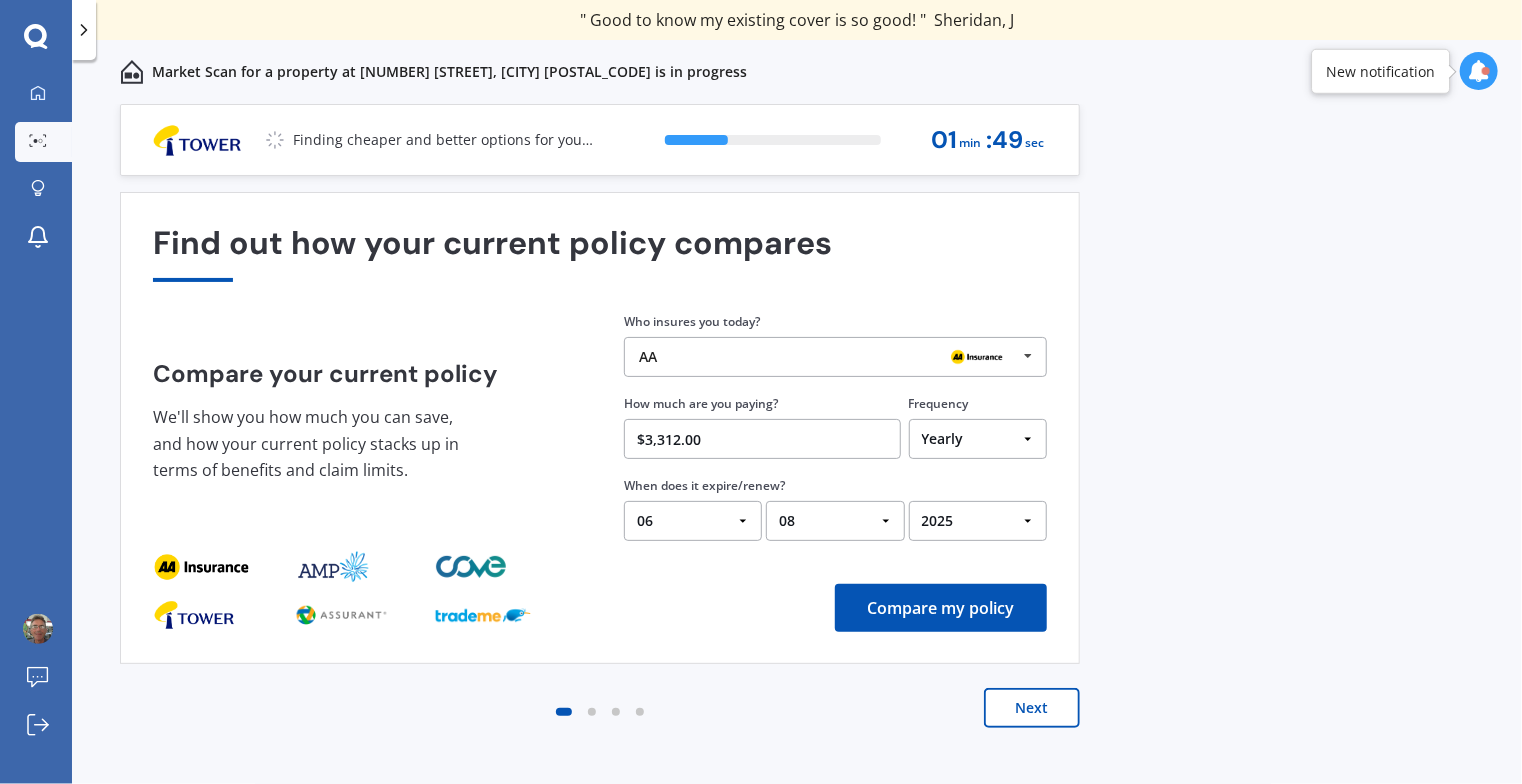 click on "Compare my policy" at bounding box center [941, 608] 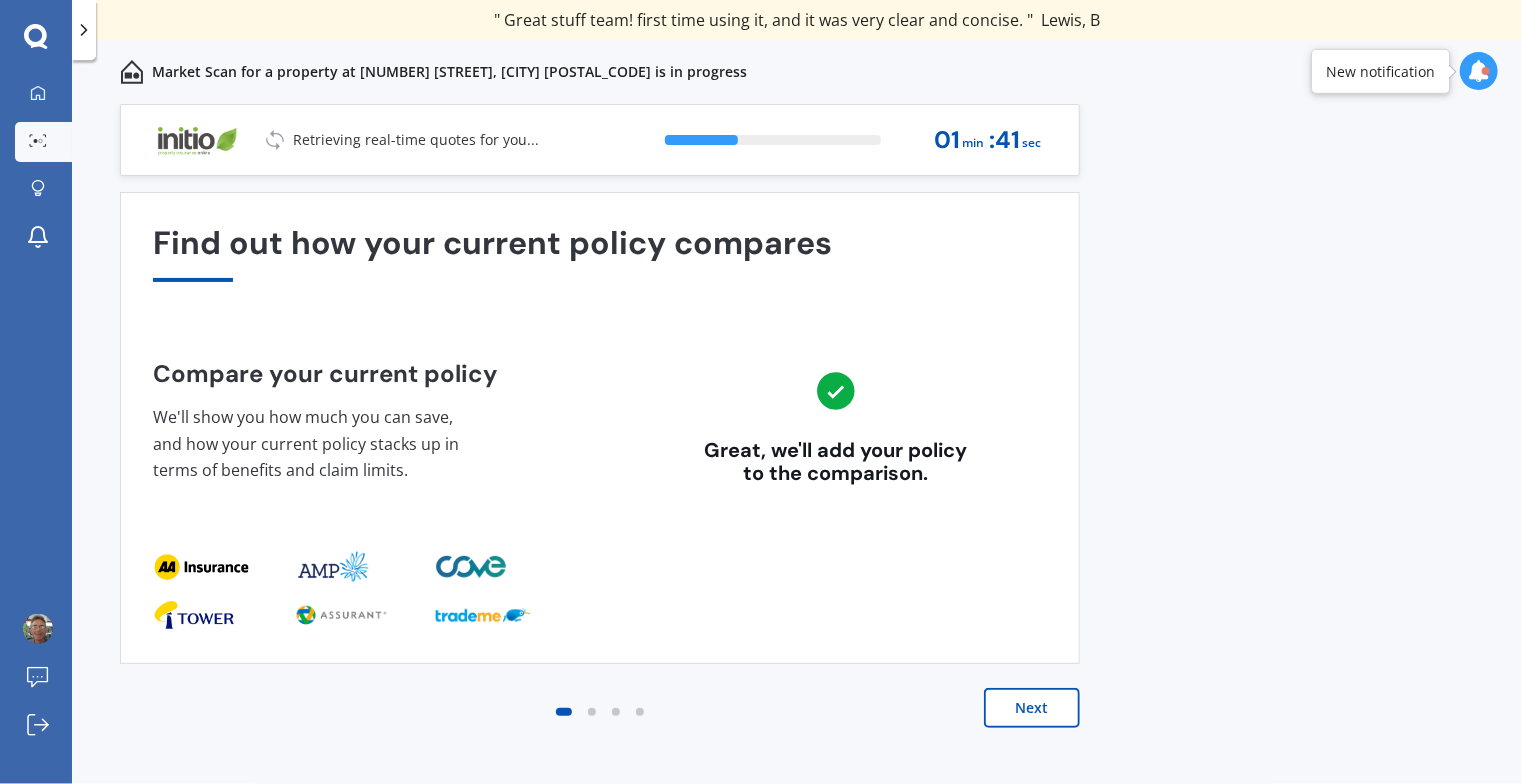 click on "Next" at bounding box center (1032, 708) 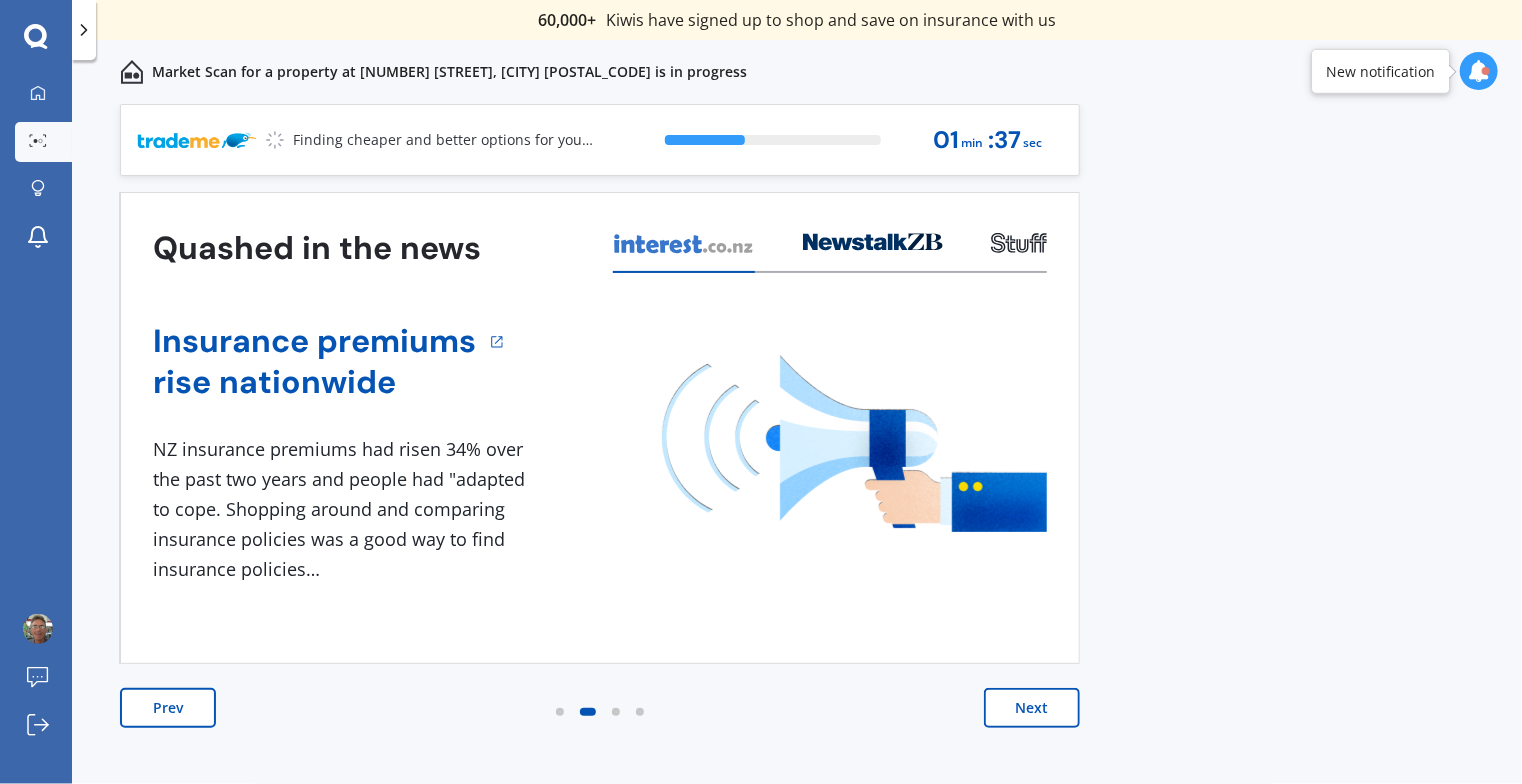 click on "Next" at bounding box center (1032, 708) 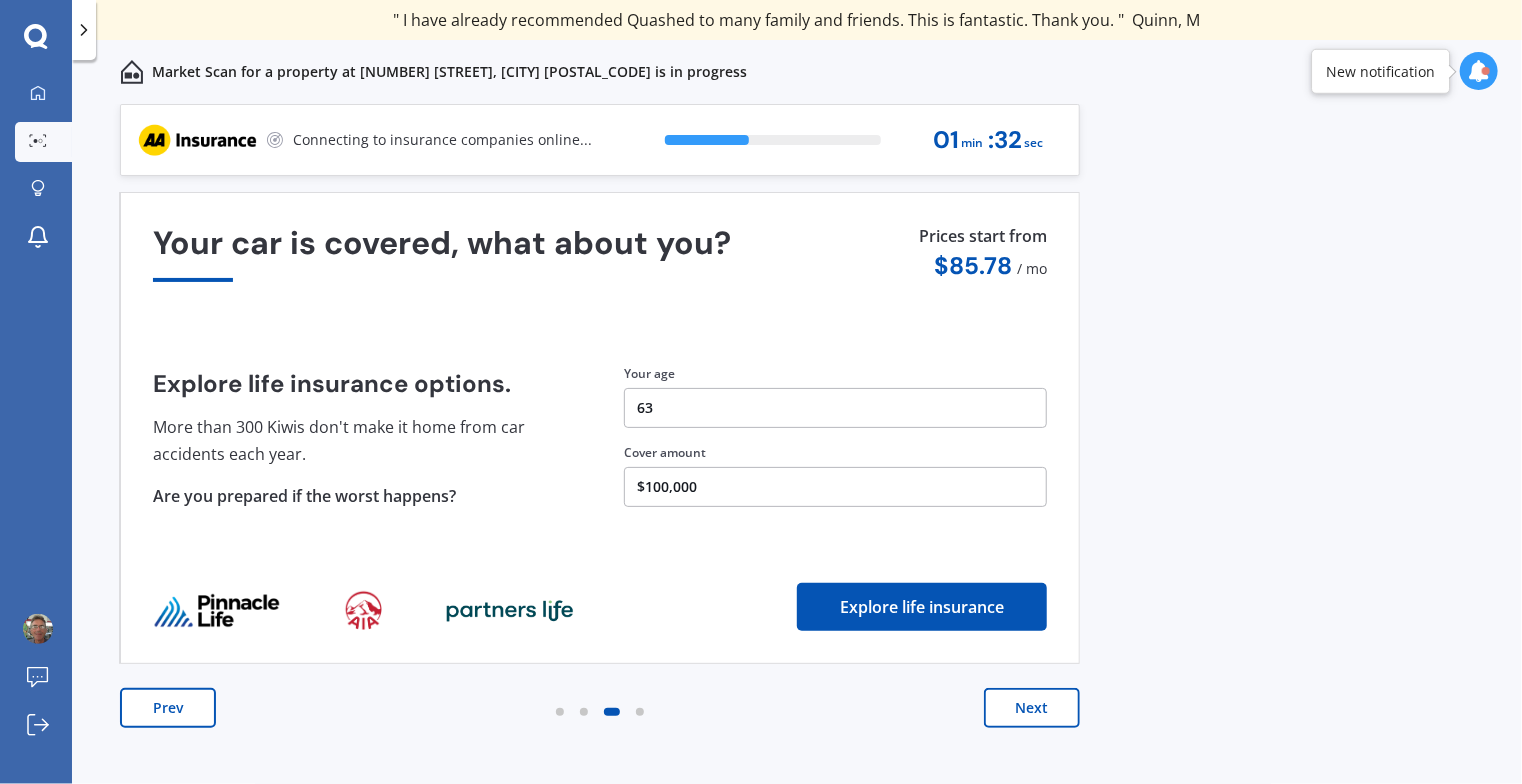 click on "Next" at bounding box center (1032, 708) 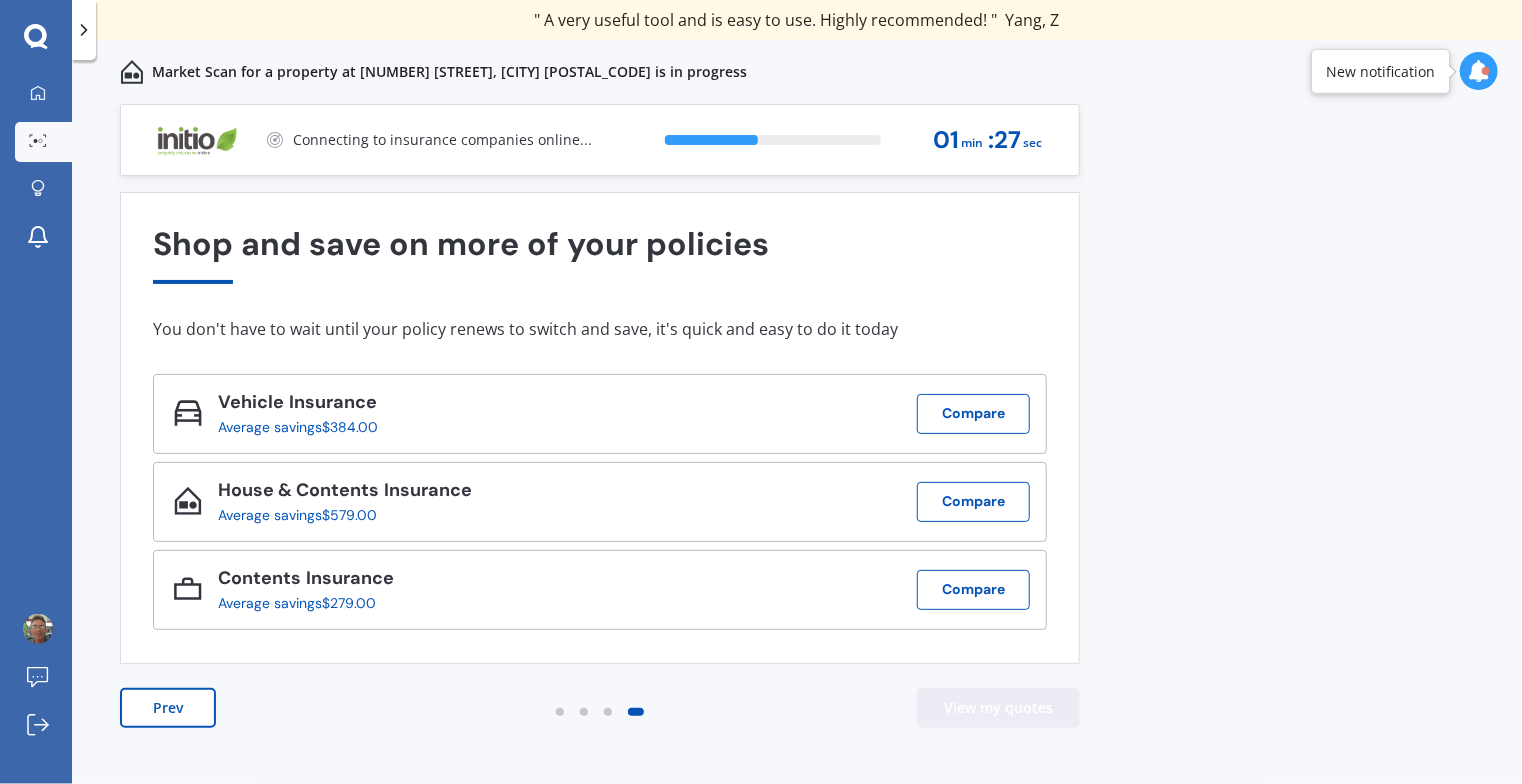 click on "View my quotes" at bounding box center (998, 708) 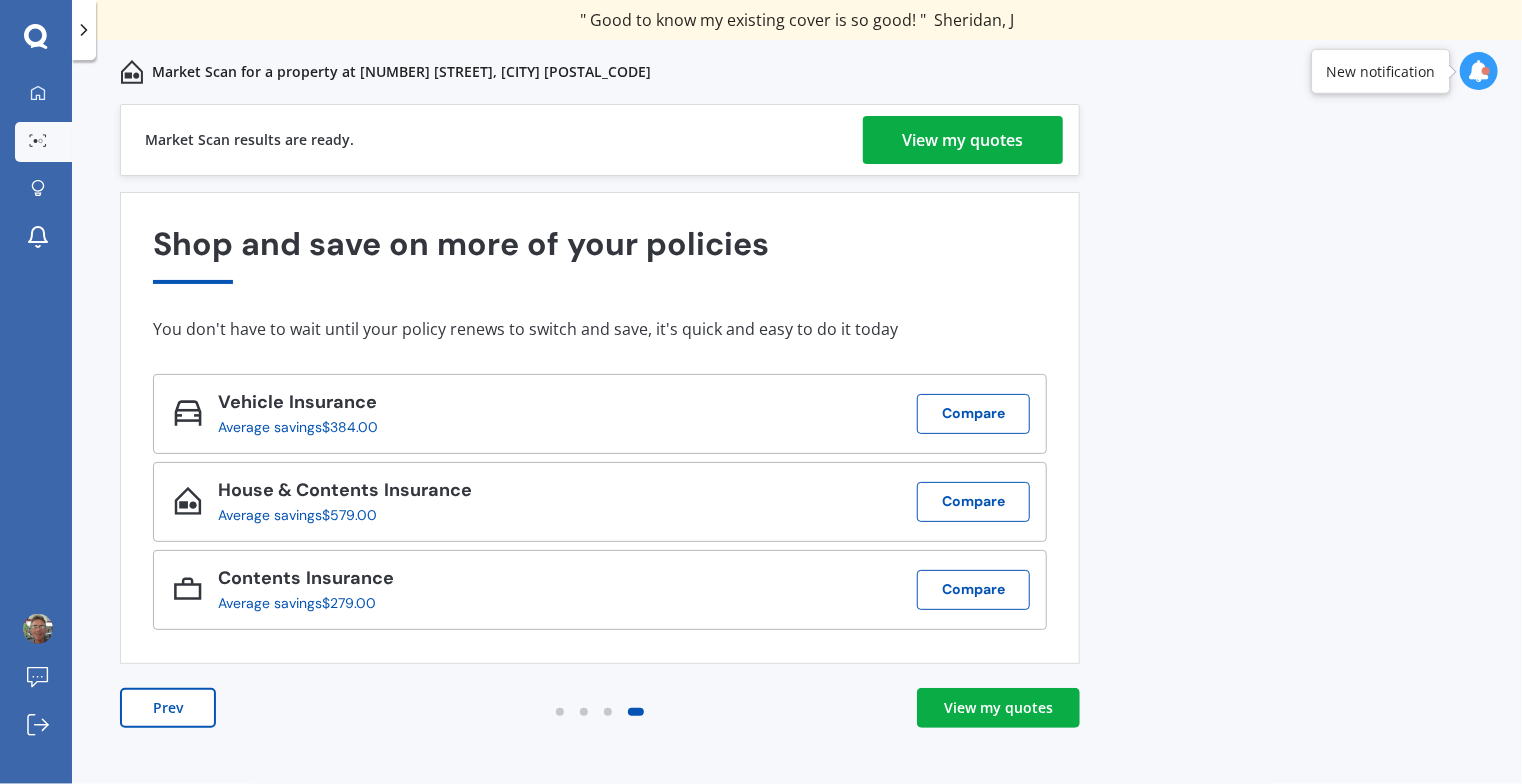click on "View my quotes" at bounding box center (963, 140) 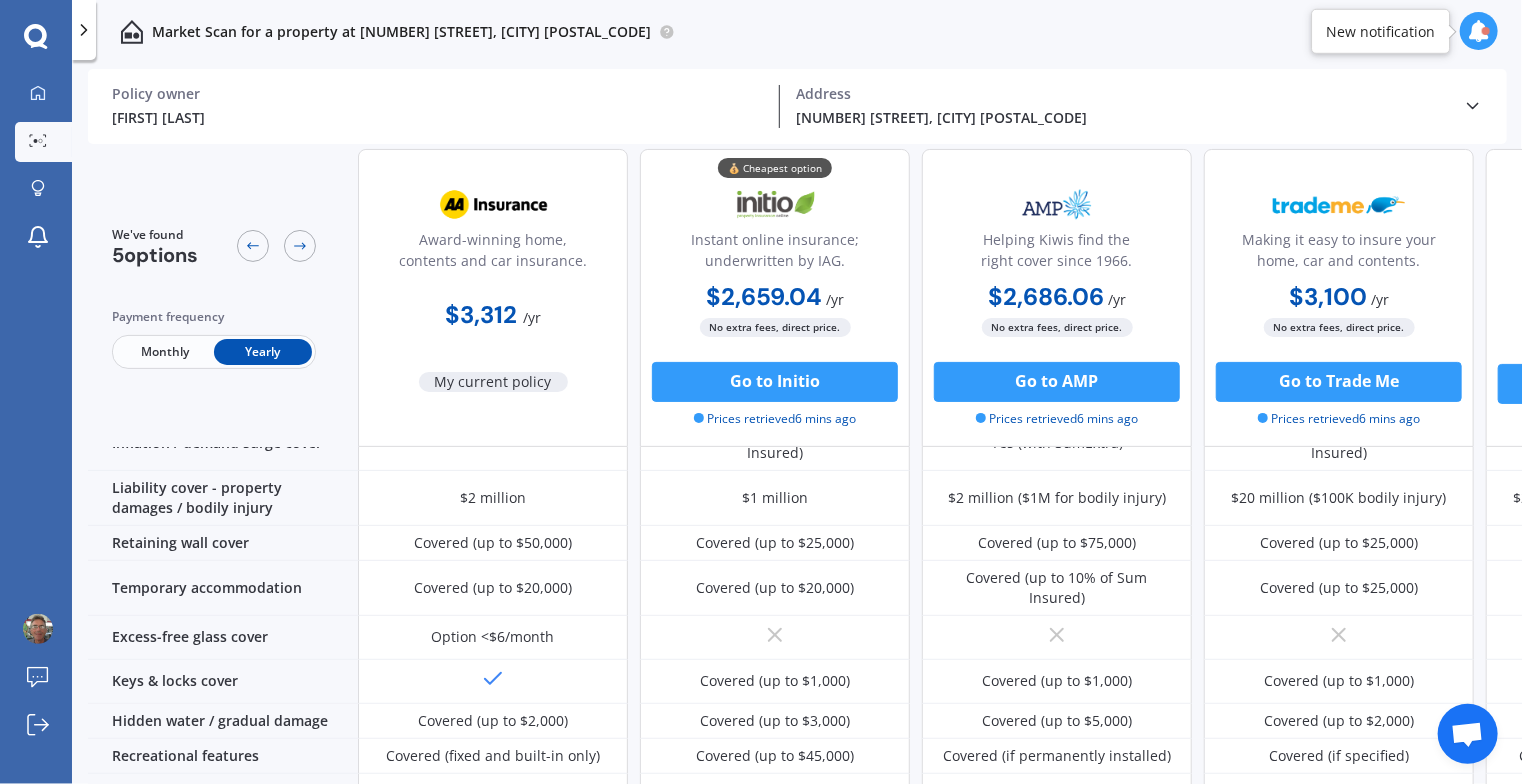 scroll, scrollTop: 0, scrollLeft: 0, axis: both 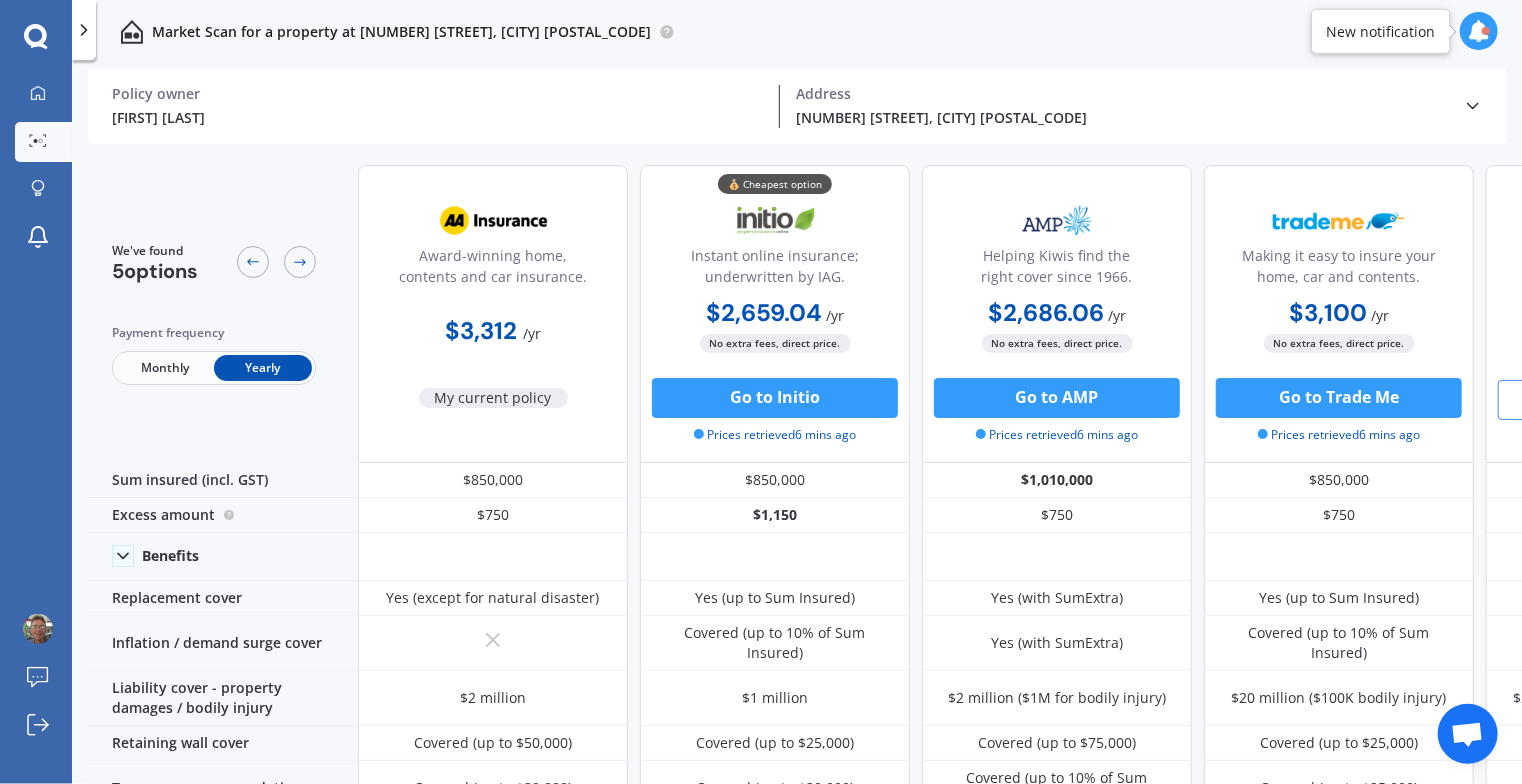 click on "Go to Tower" at bounding box center [1621, 400] 